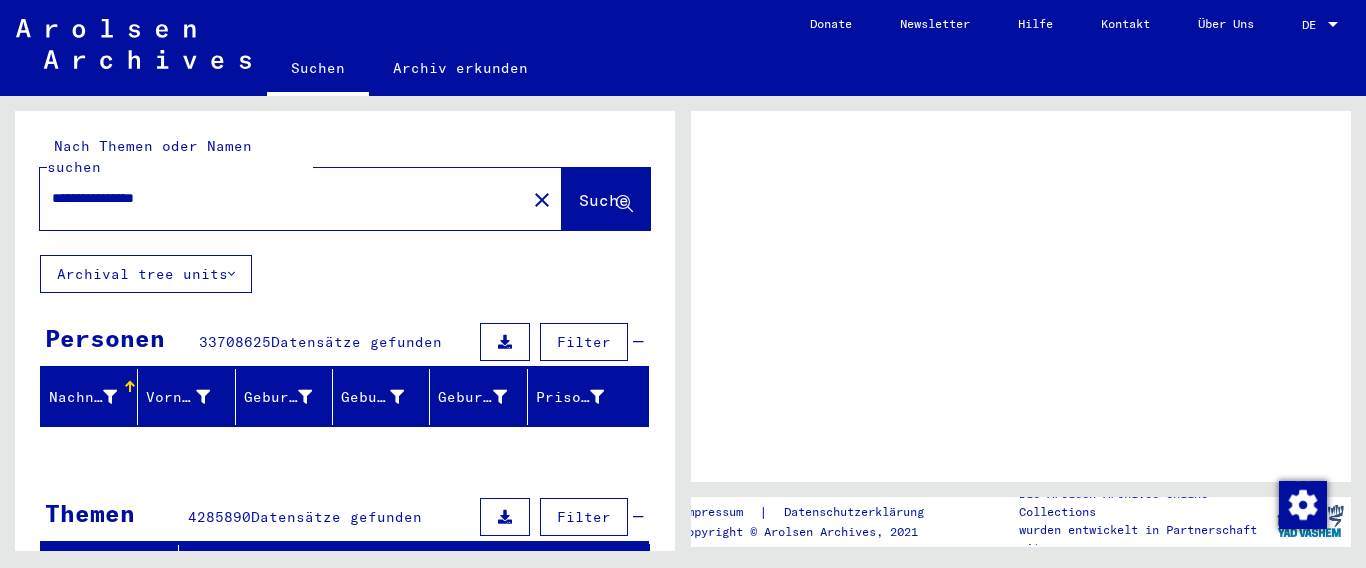 scroll, scrollTop: 0, scrollLeft: 0, axis: both 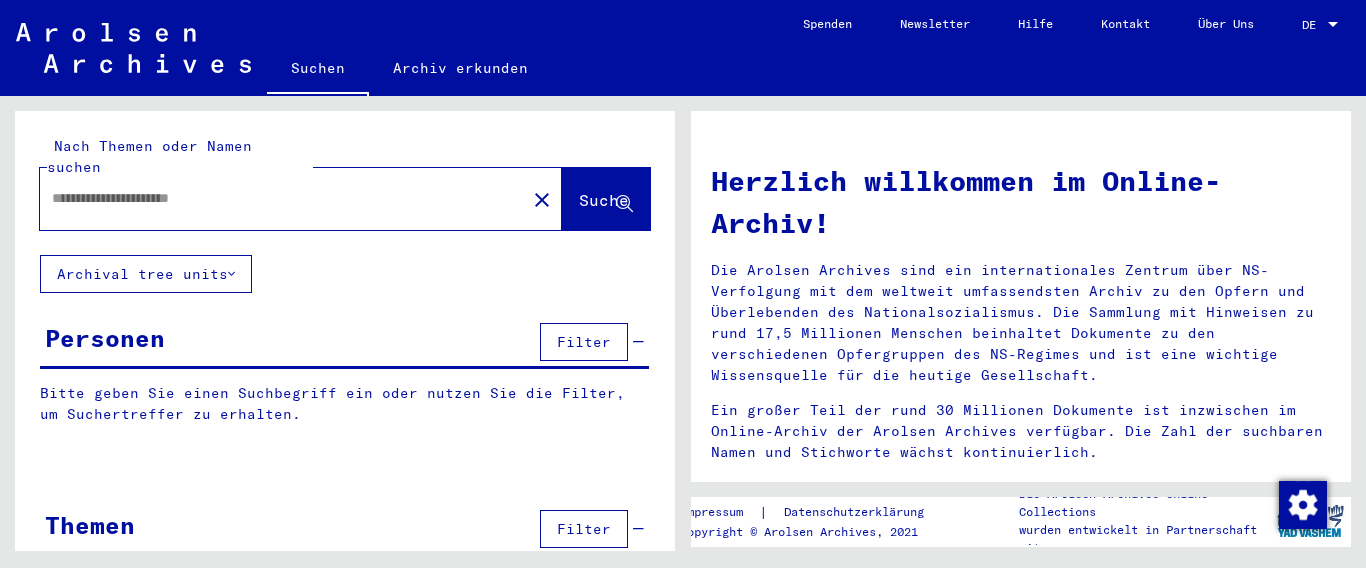 type on "**********" 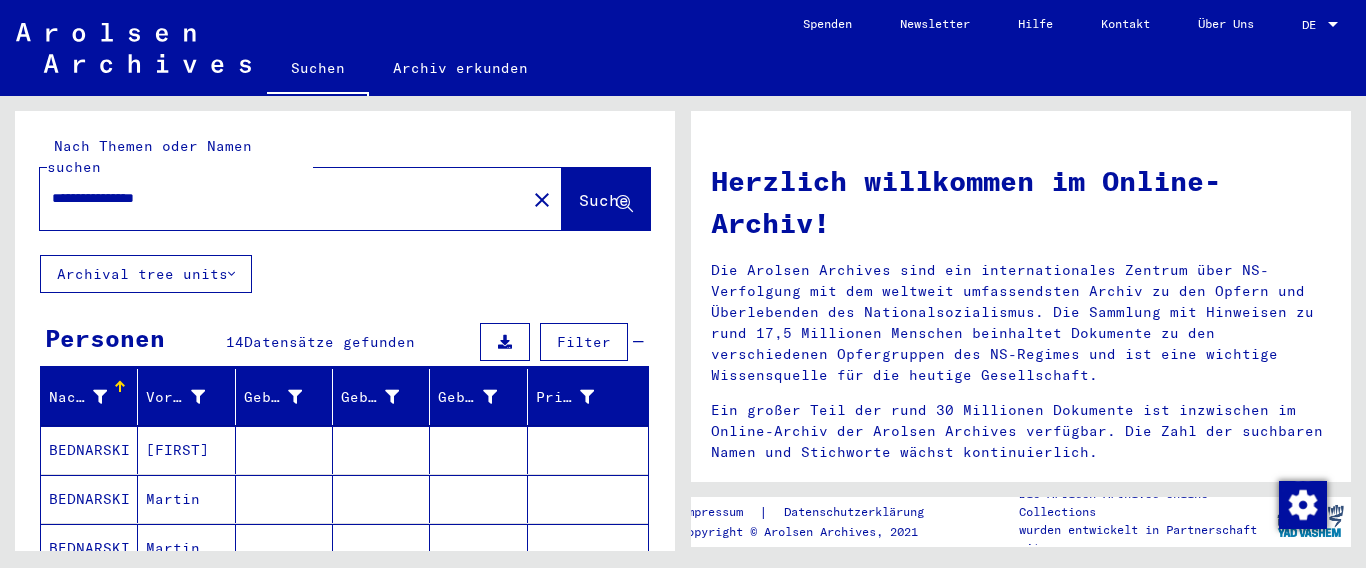 scroll, scrollTop: 334, scrollLeft: 0, axis: vertical 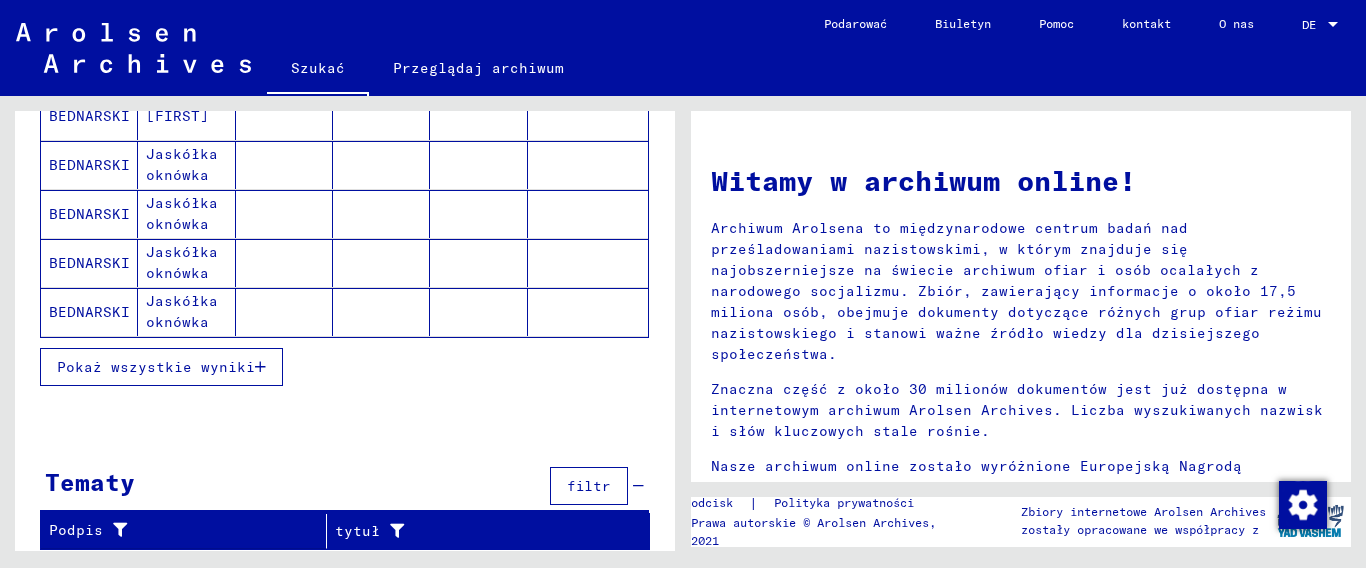 click on "Pokaż wszystkie wyniki" at bounding box center [161, 367] 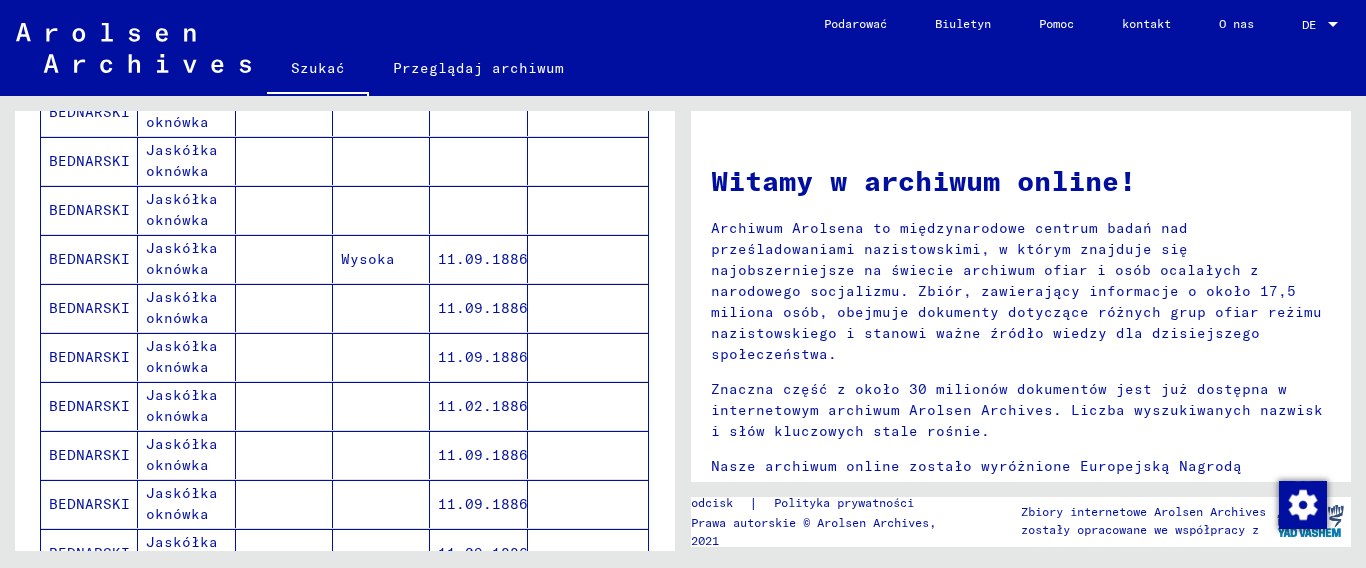 scroll, scrollTop: 634, scrollLeft: 0, axis: vertical 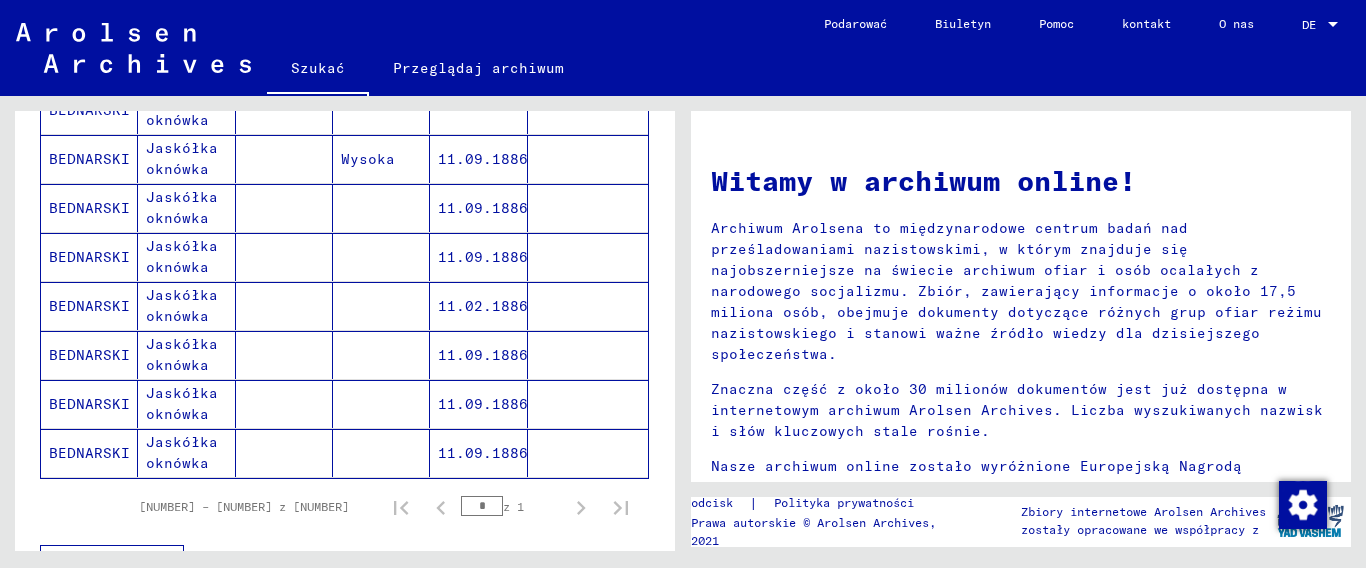 click at bounding box center (284, 453) 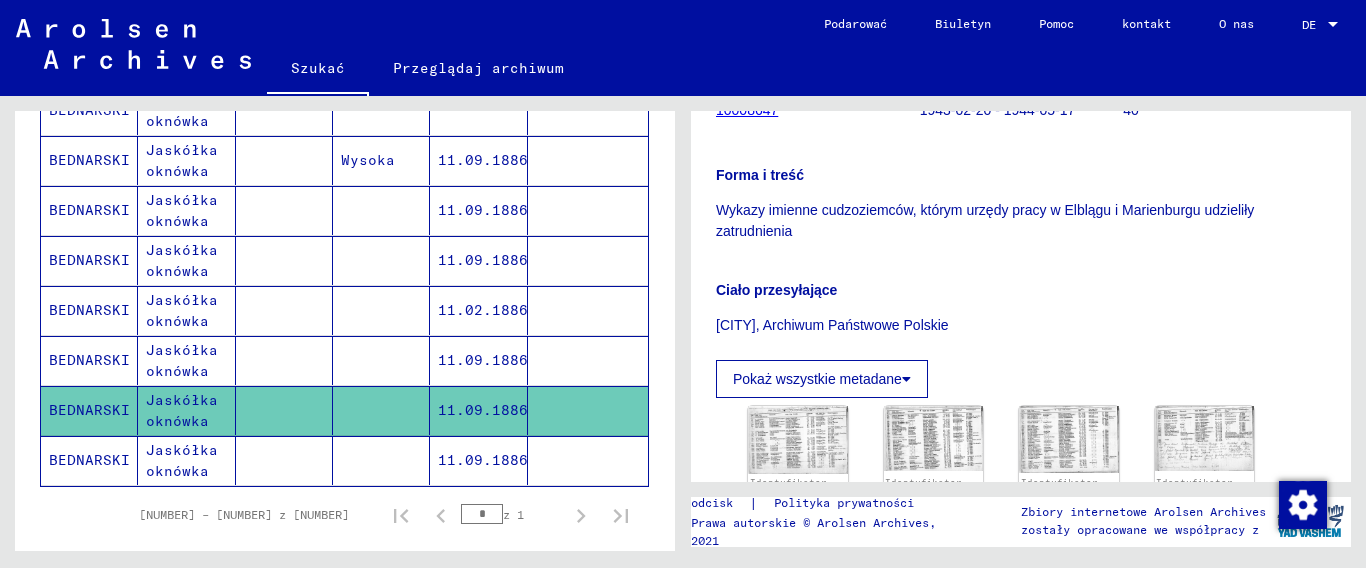 scroll, scrollTop: 500, scrollLeft: 0, axis: vertical 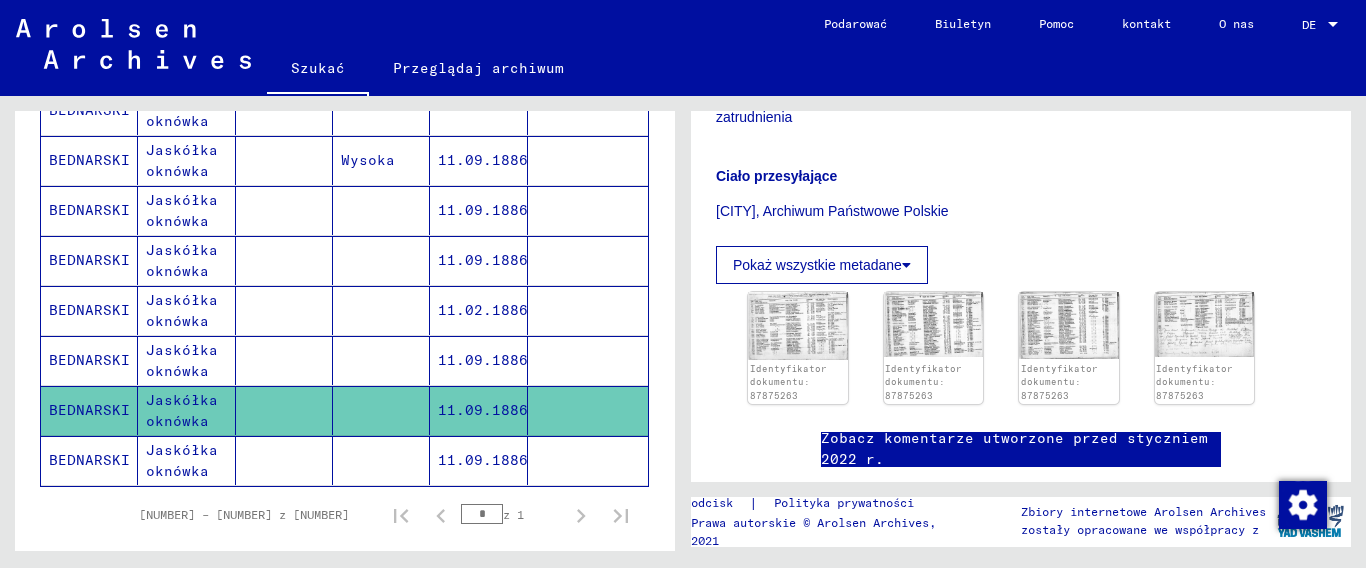 drag, startPoint x: 493, startPoint y: 462, endPoint x: 506, endPoint y: 471, distance: 15.811388 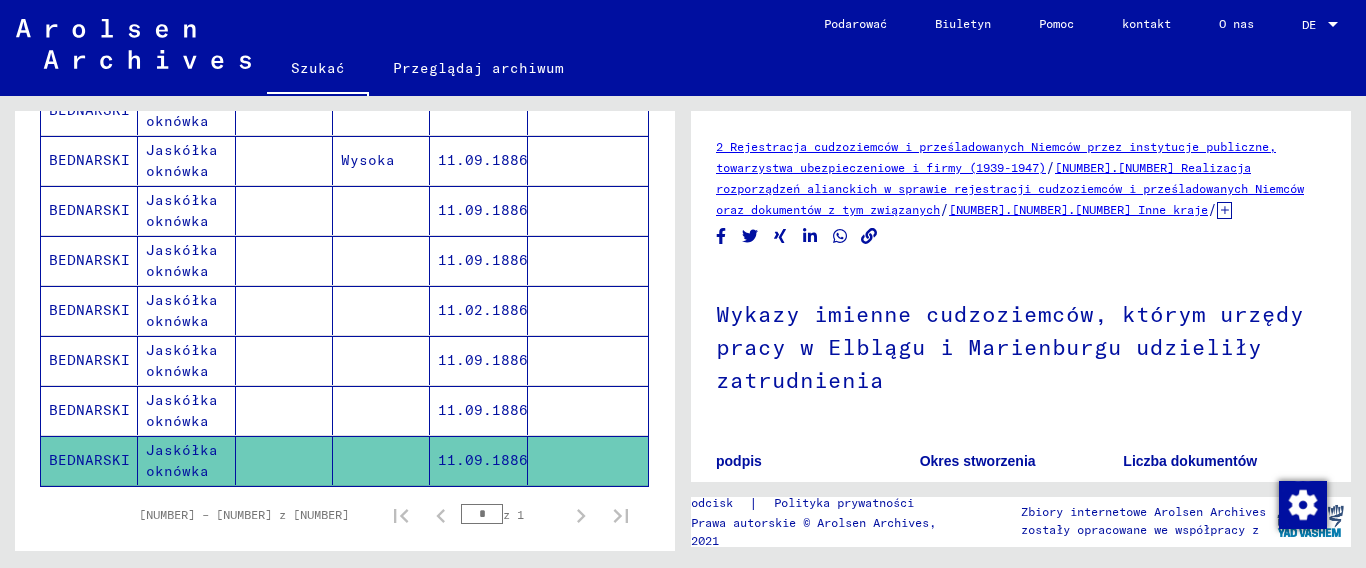 scroll, scrollTop: 500, scrollLeft: 0, axis: vertical 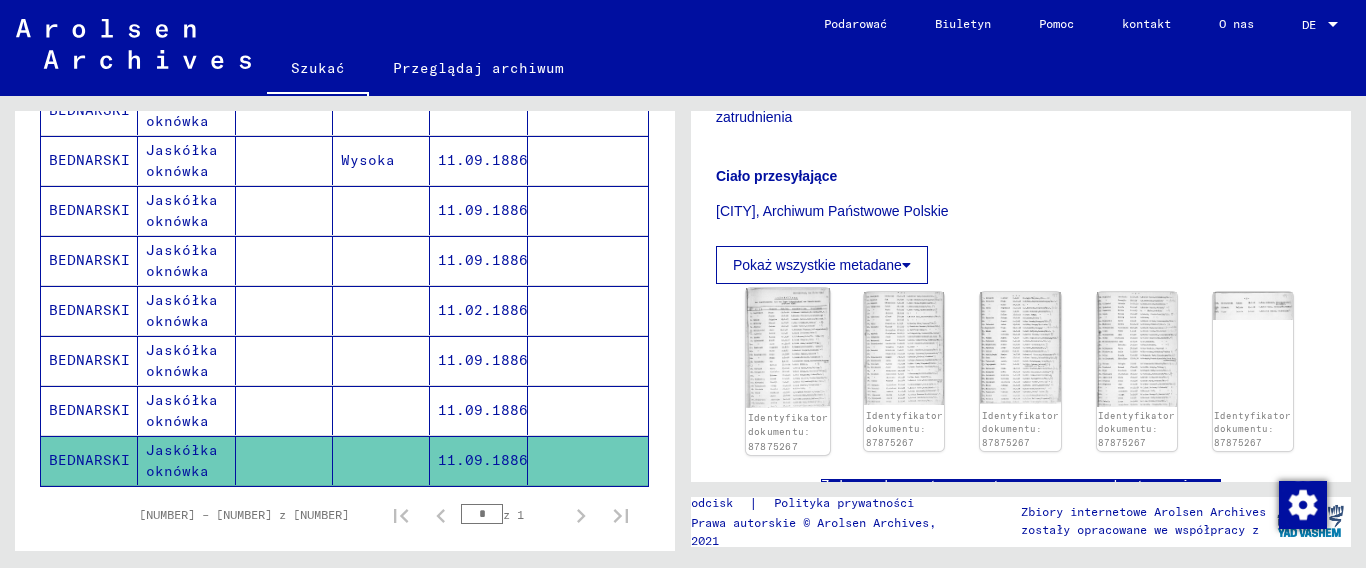 click 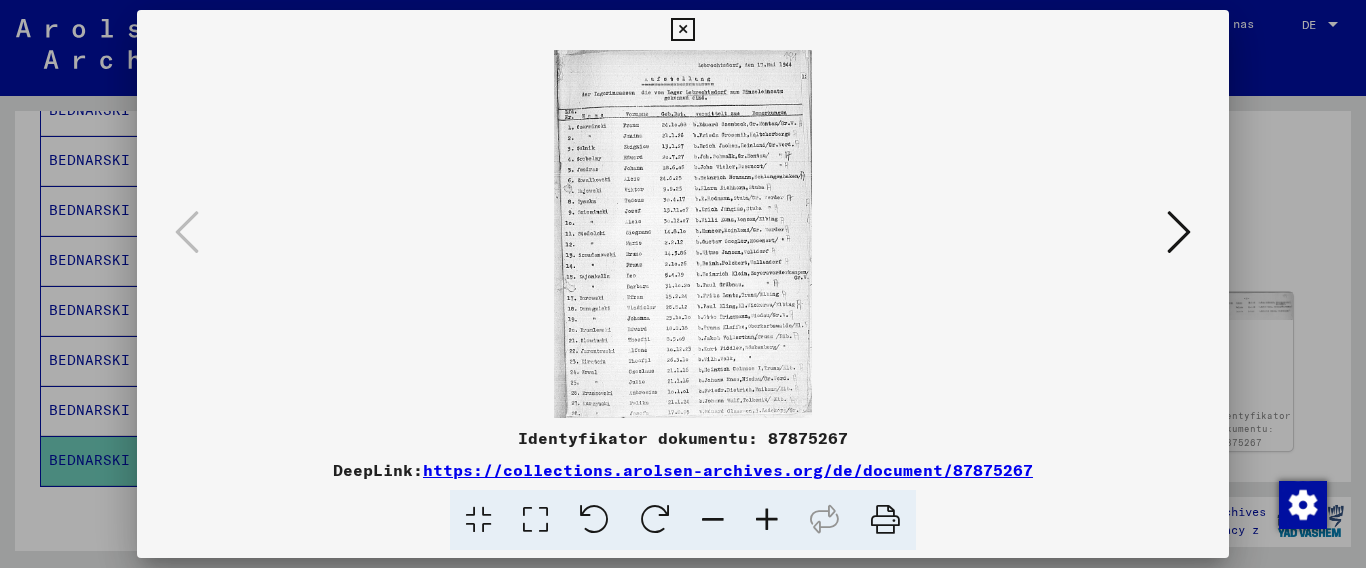 click at bounding box center [682, 30] 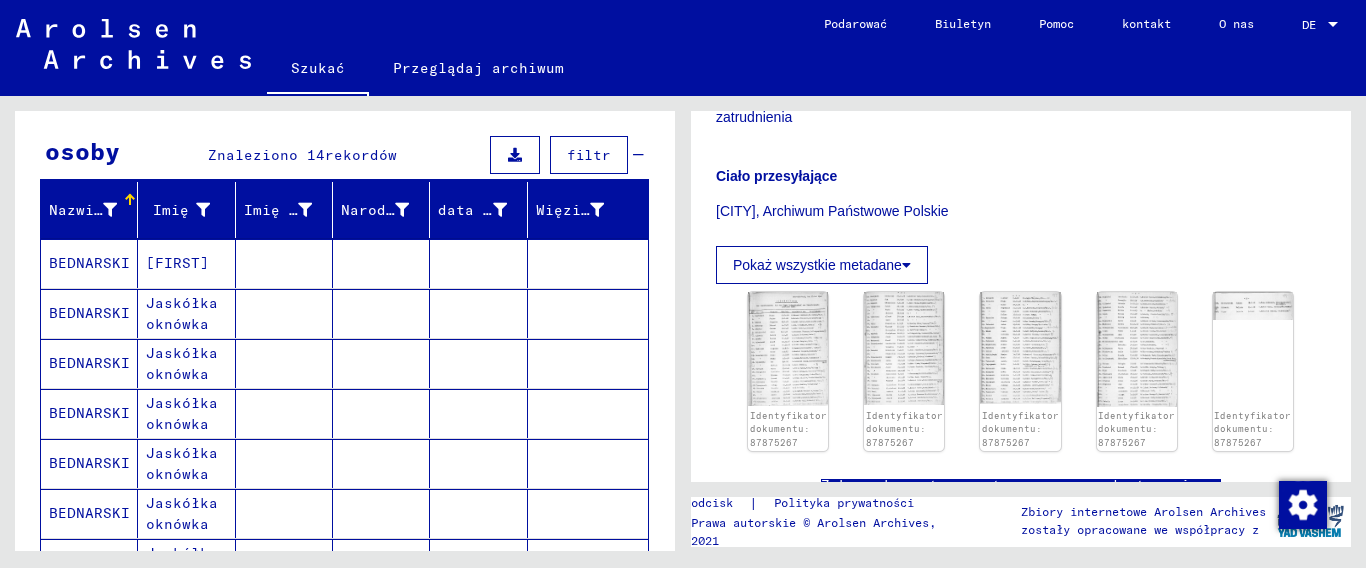 scroll, scrollTop: 140, scrollLeft: 0, axis: vertical 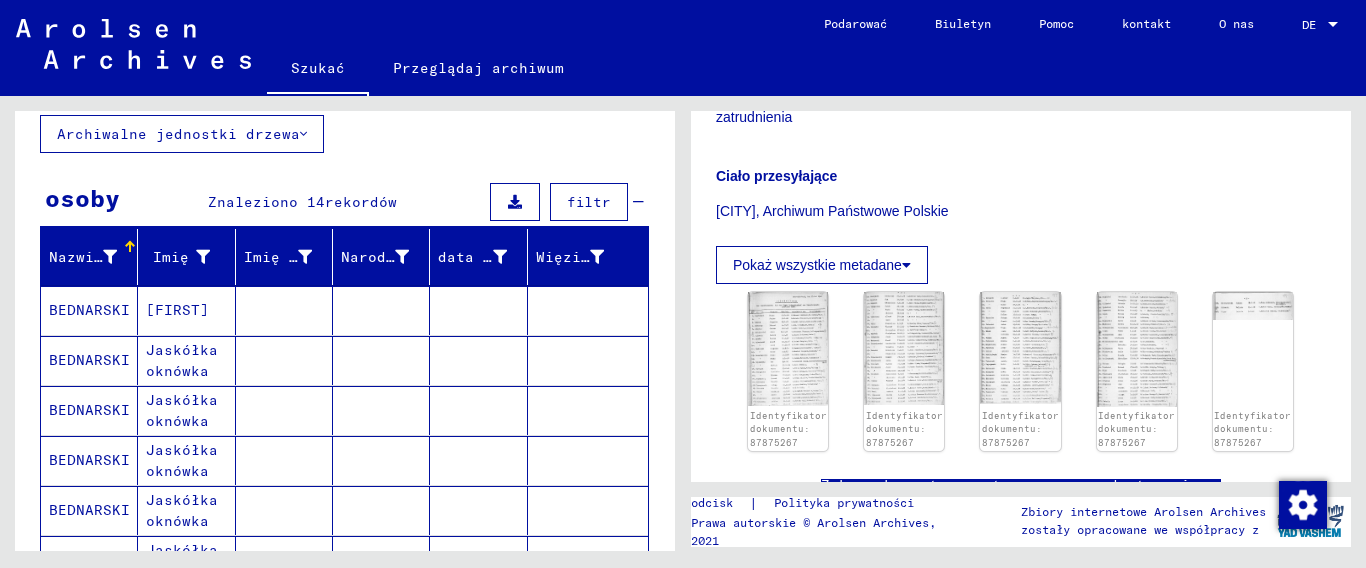 click at bounding box center (284, 360) 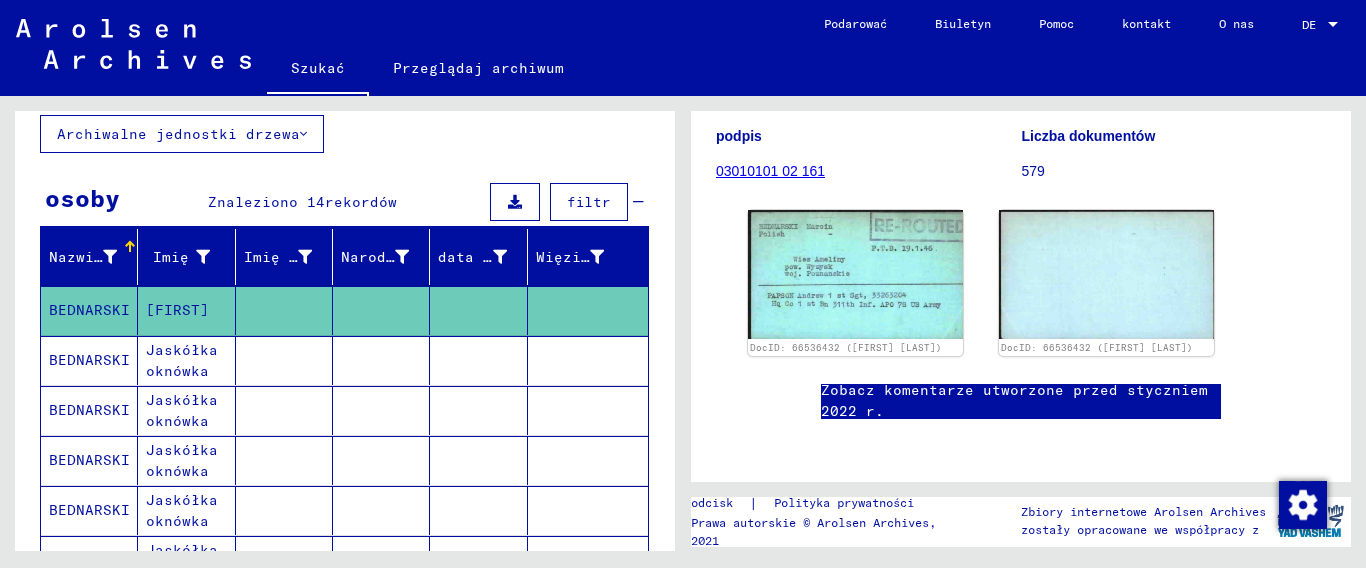 scroll, scrollTop: 302, scrollLeft: 0, axis: vertical 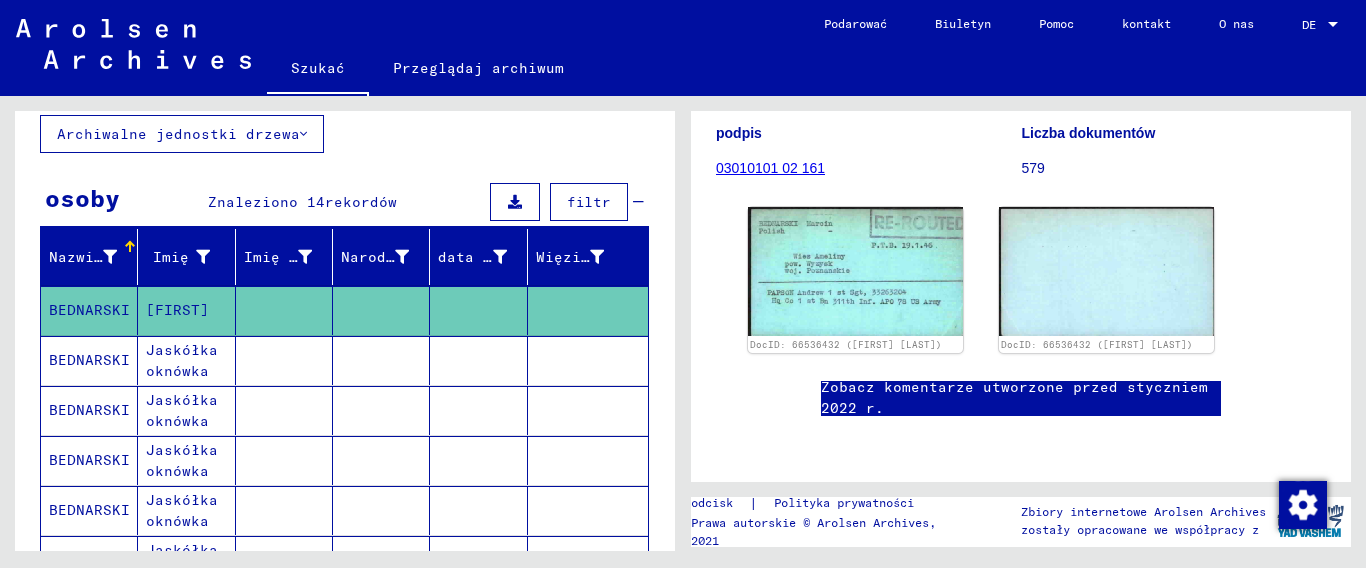 click at bounding box center (284, 410) 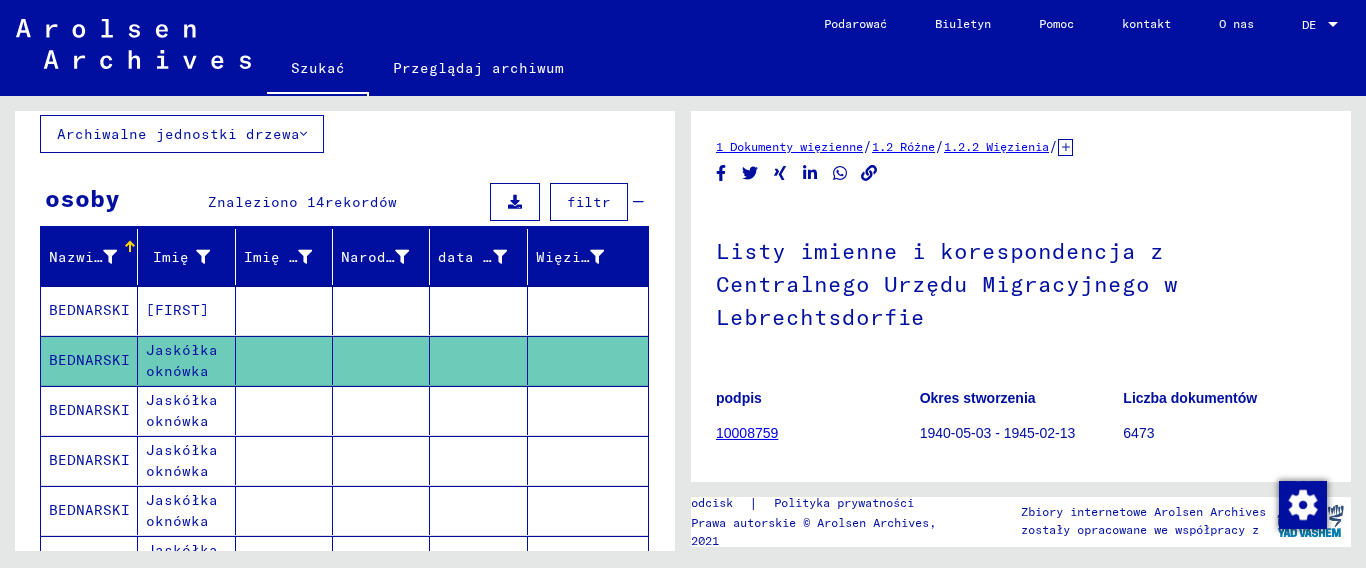 scroll, scrollTop: 0, scrollLeft: 0, axis: both 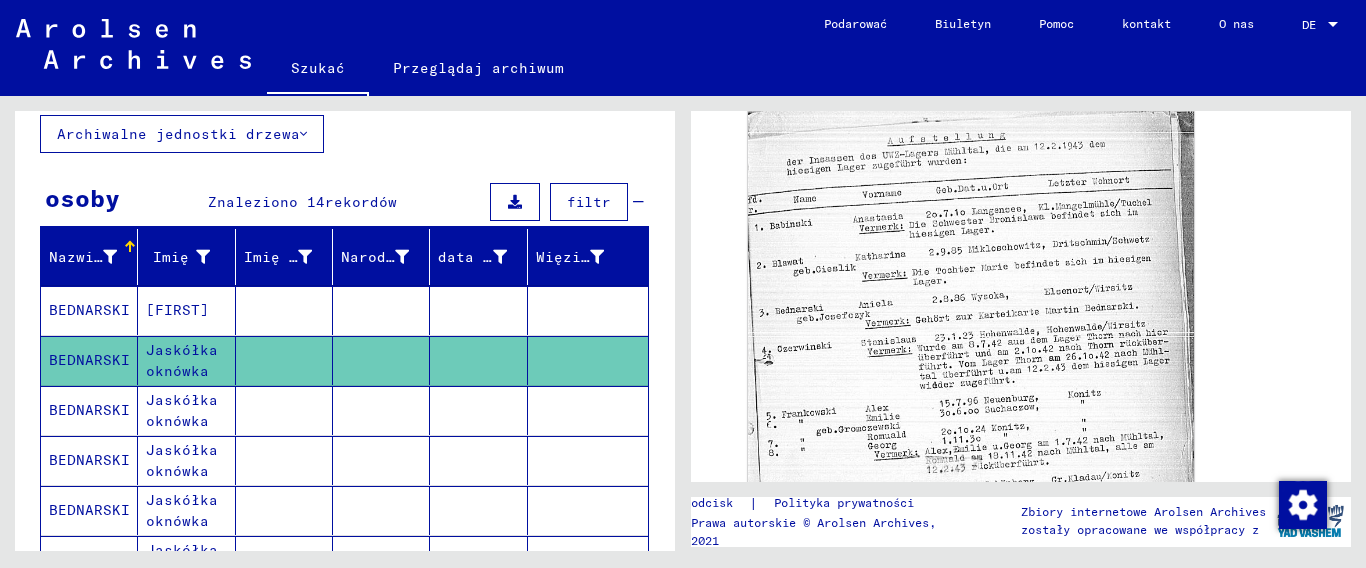 click at bounding box center [284, 460] 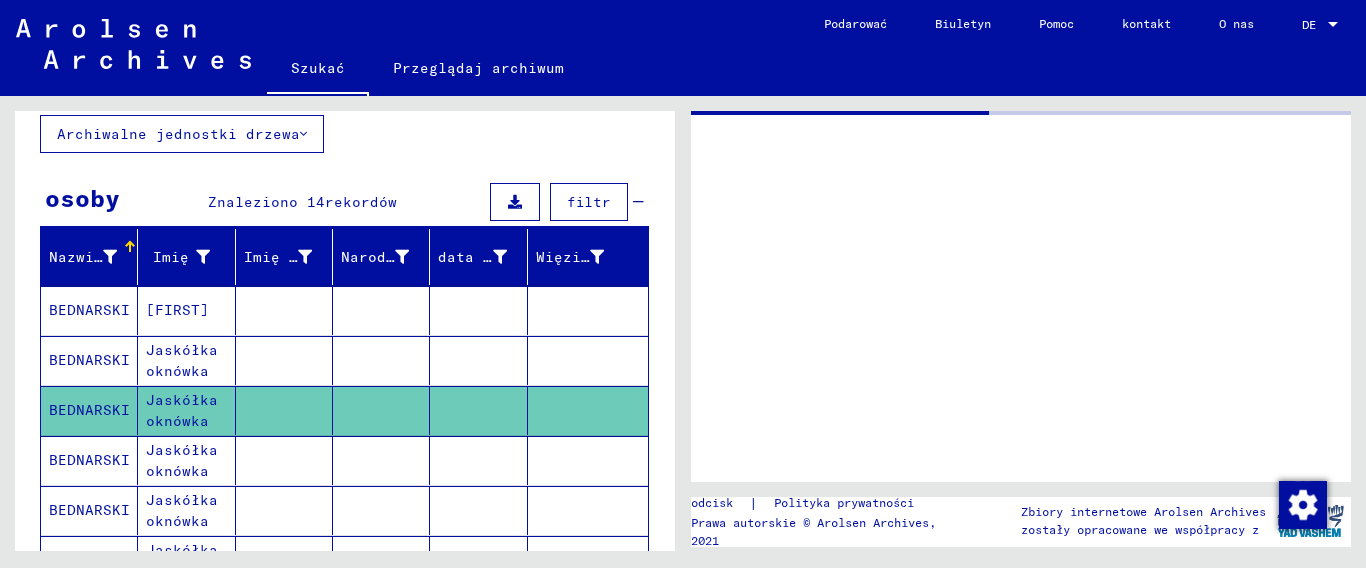 scroll, scrollTop: 0, scrollLeft: 0, axis: both 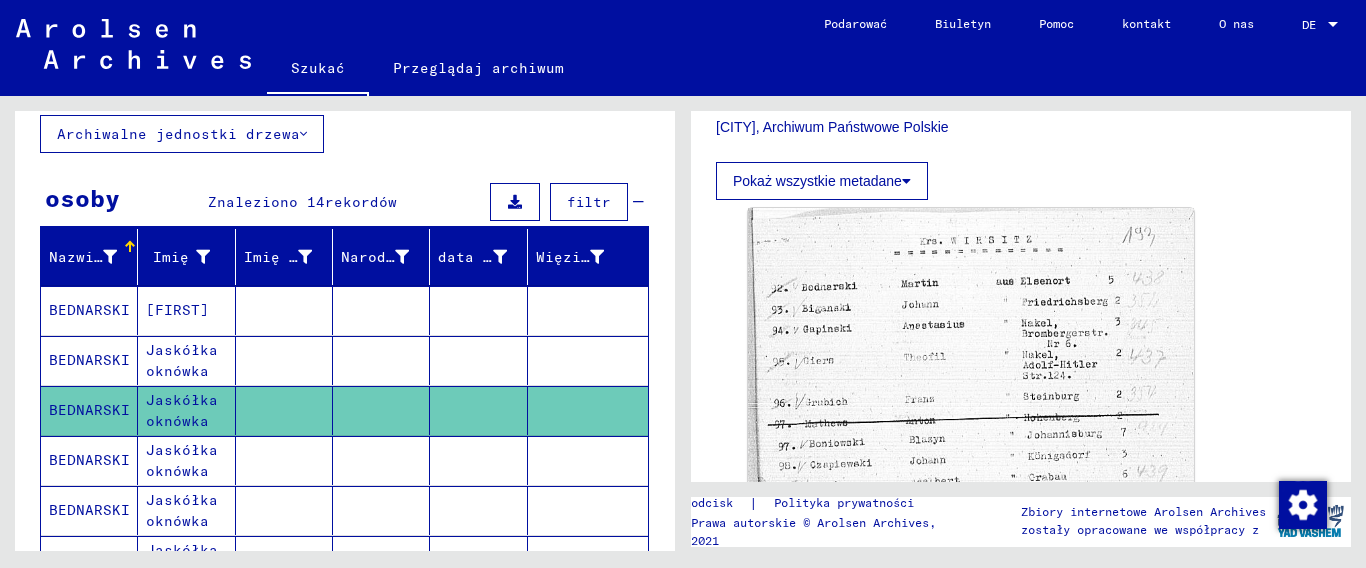 click at bounding box center (284, 510) 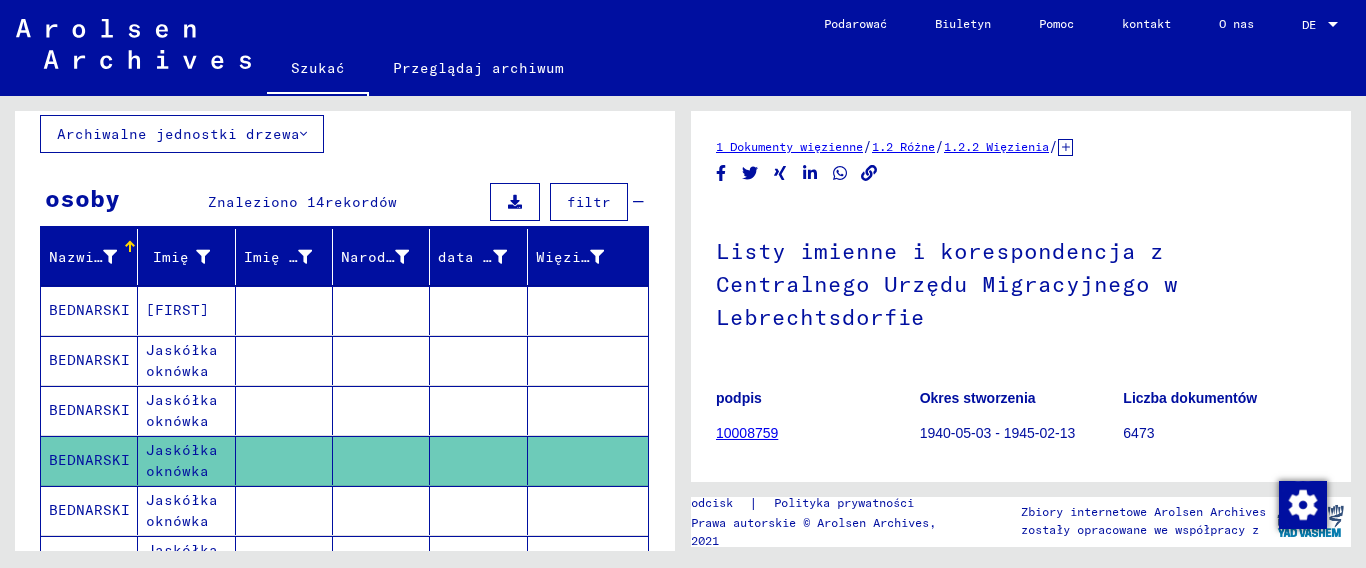 scroll, scrollTop: 0, scrollLeft: 0, axis: both 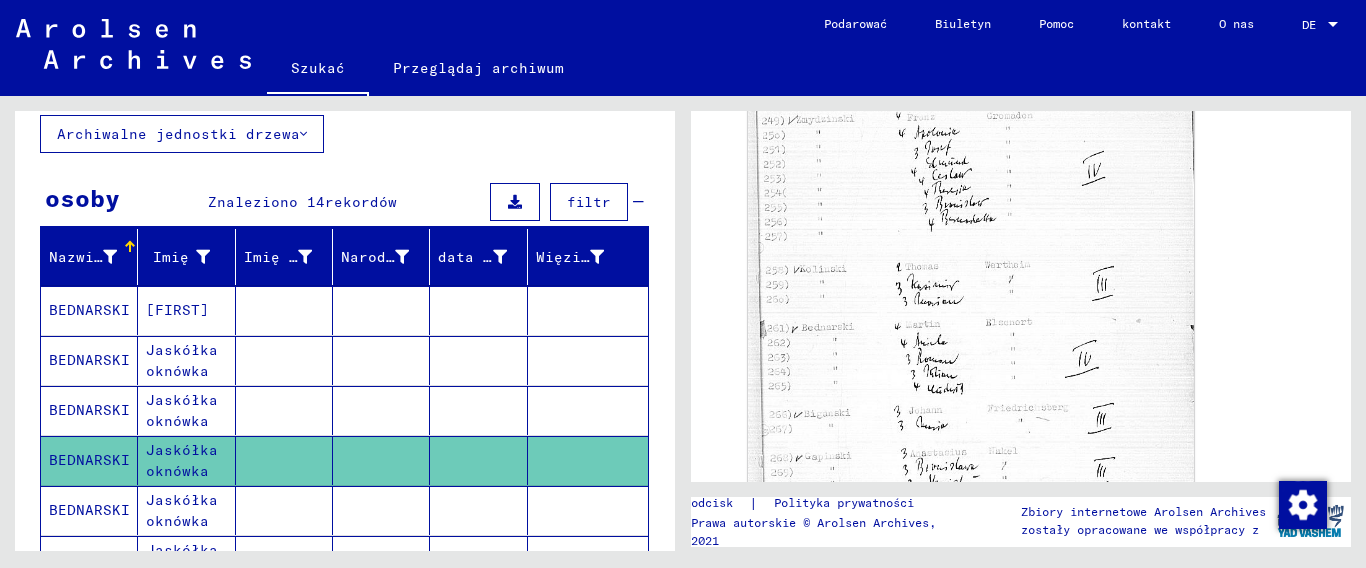 click at bounding box center [284, 560] 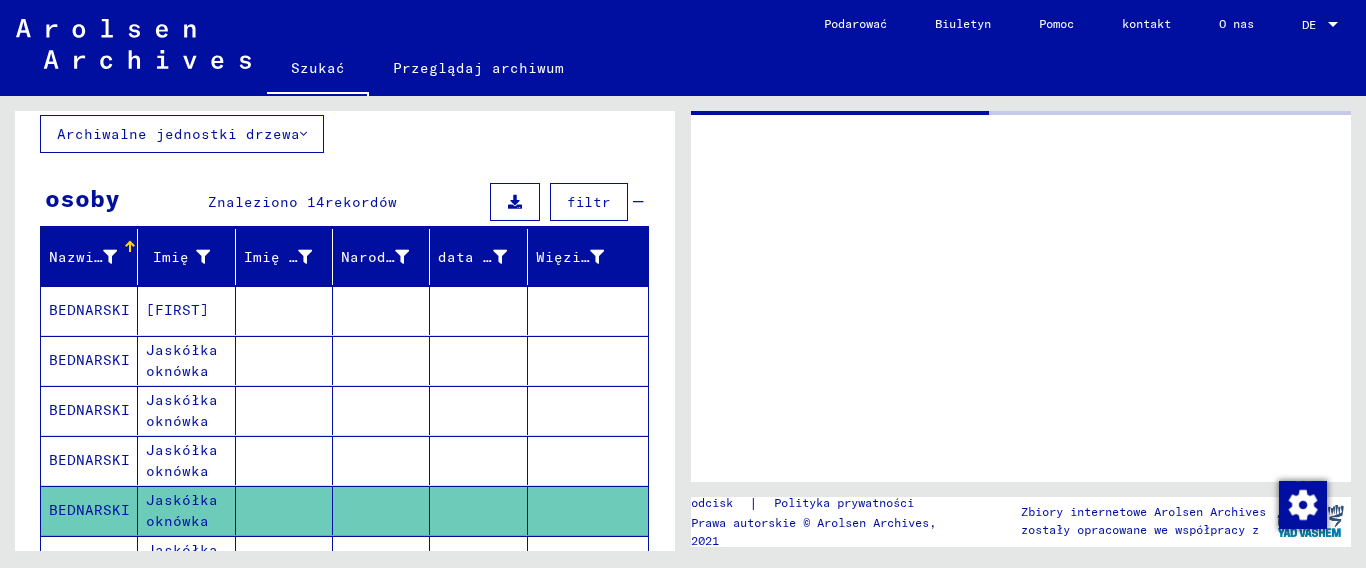scroll, scrollTop: 0, scrollLeft: 0, axis: both 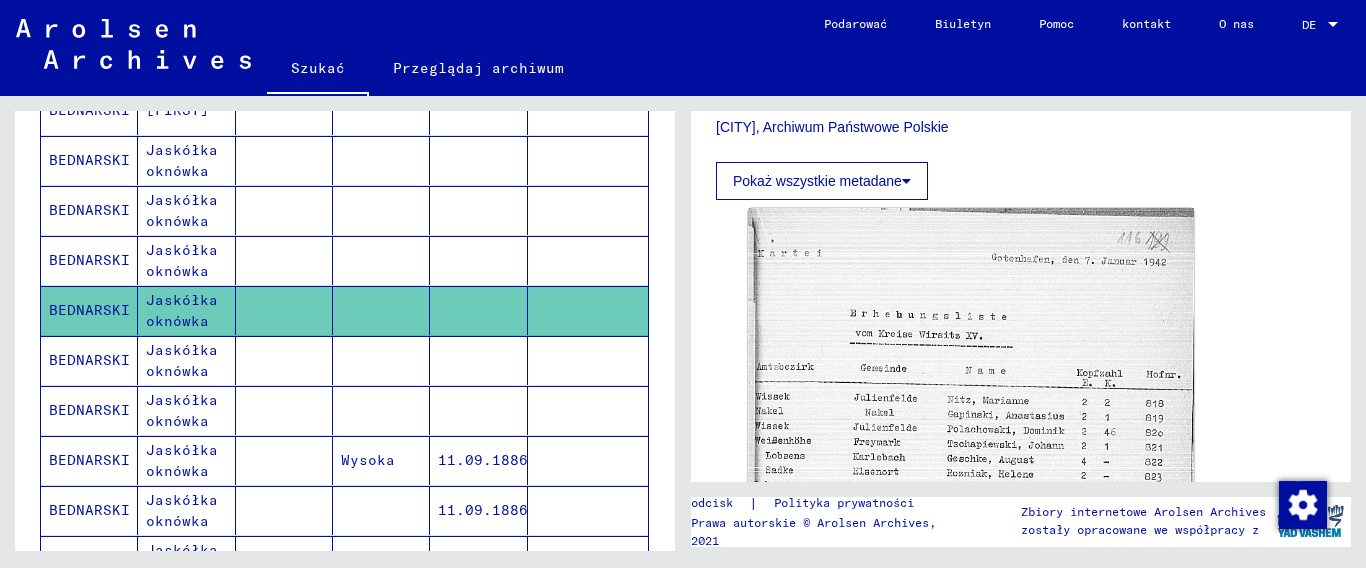 click at bounding box center (284, 410) 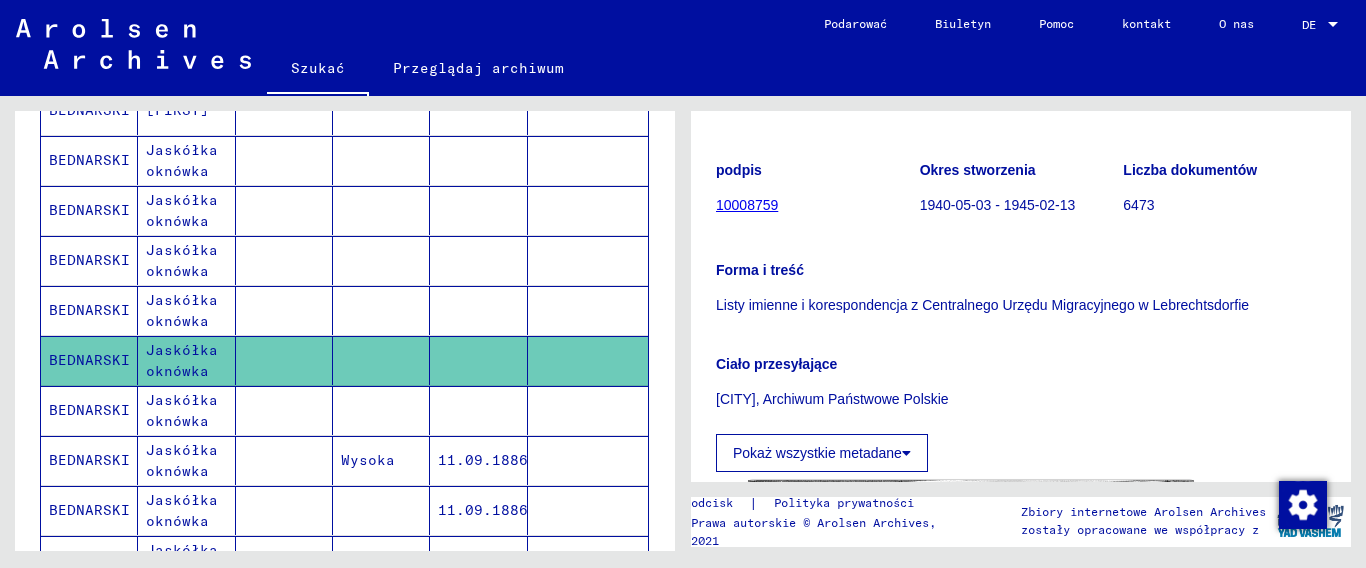 scroll, scrollTop: 300, scrollLeft: 0, axis: vertical 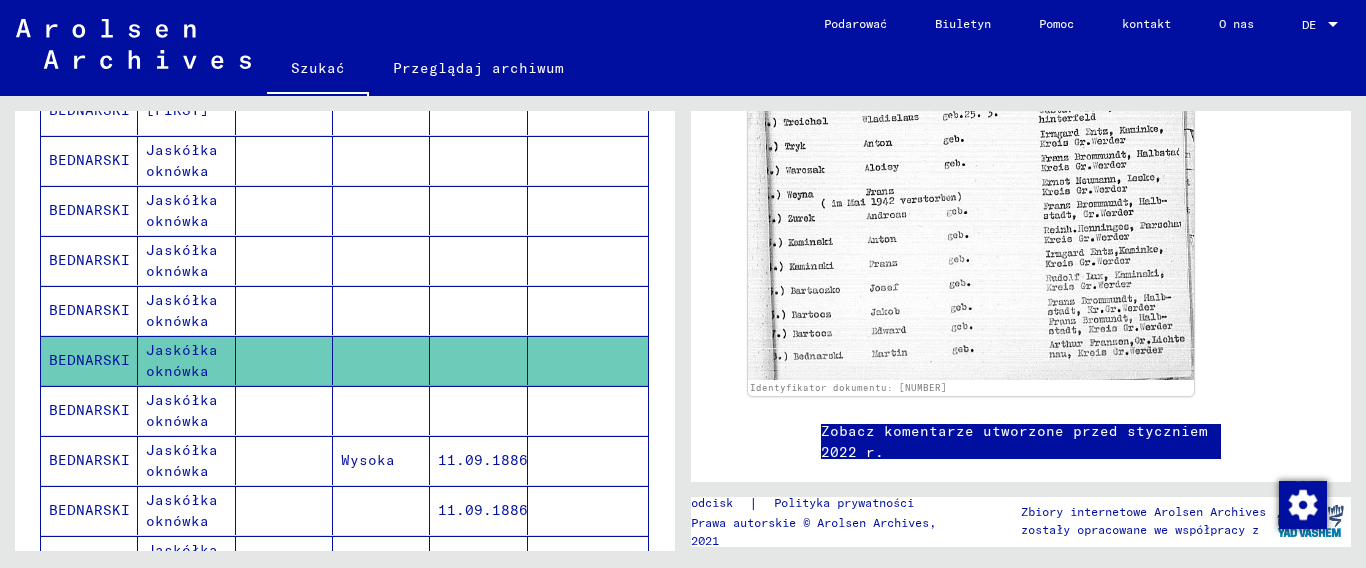 click on "Zobacz komentarze utworzone przed styczniem 2022 r." 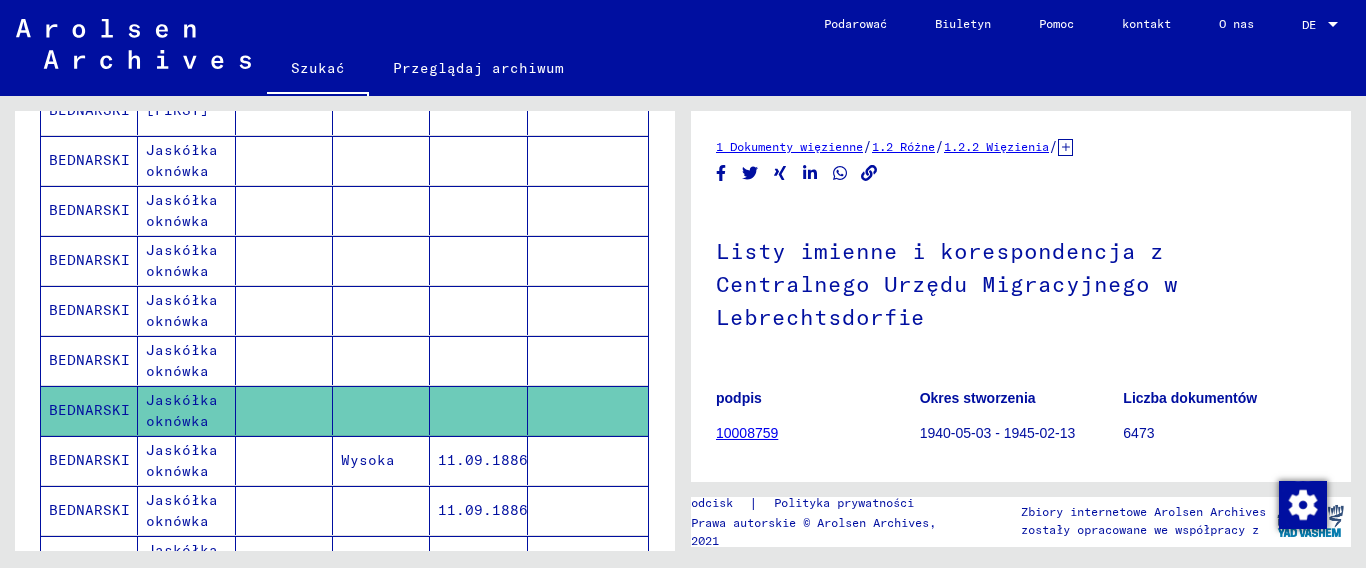 scroll, scrollTop: 500, scrollLeft: 0, axis: vertical 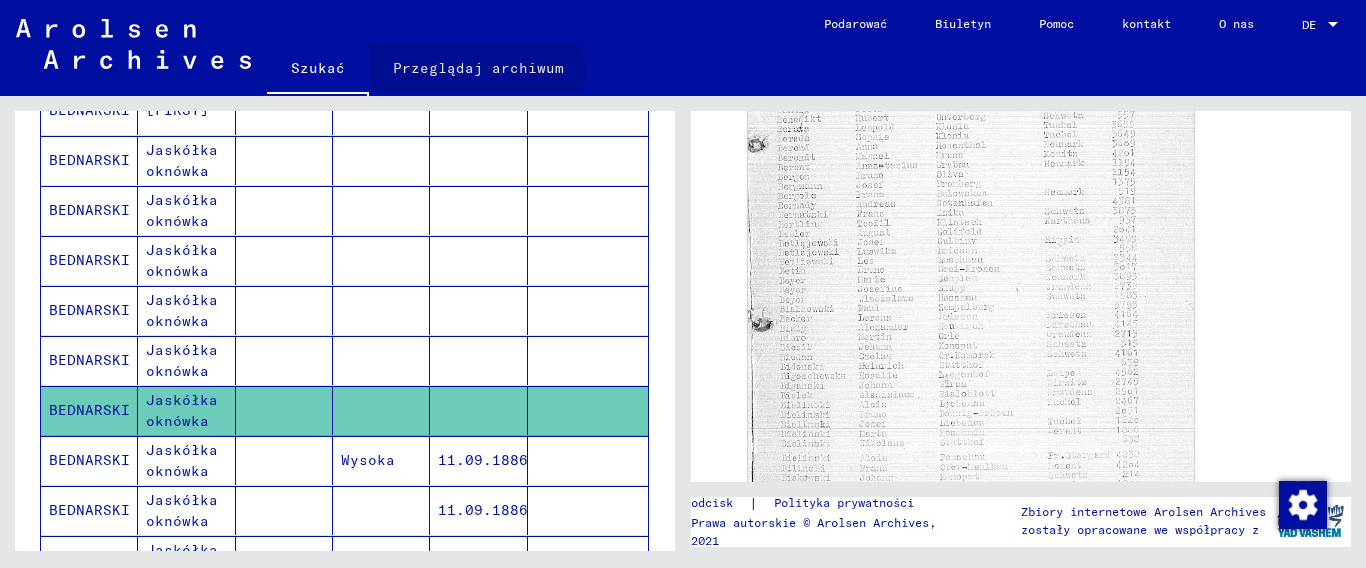 click on "Przeglądaj archiwum" 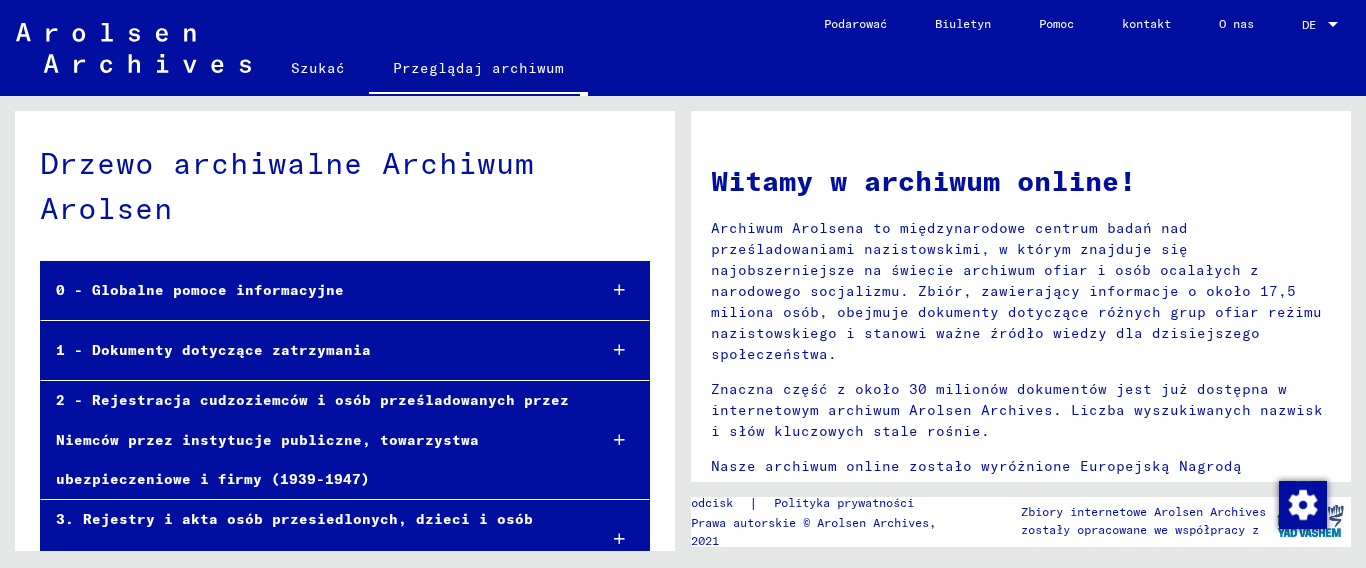 click at bounding box center [619, 350] 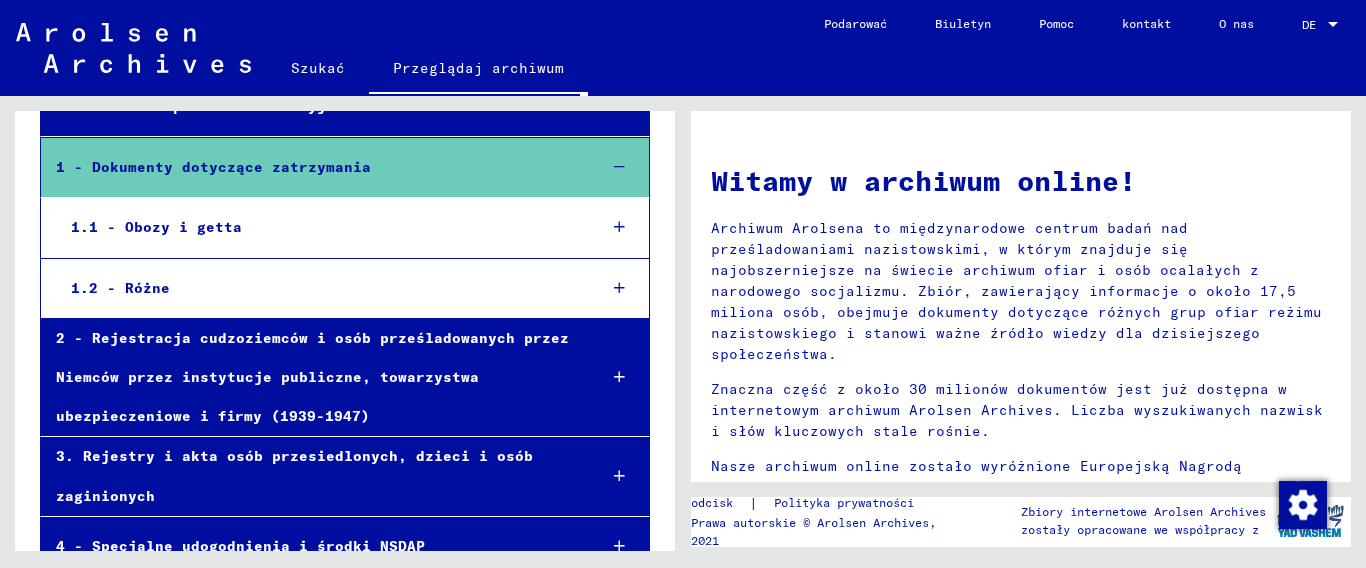 scroll, scrollTop: 200, scrollLeft: 0, axis: vertical 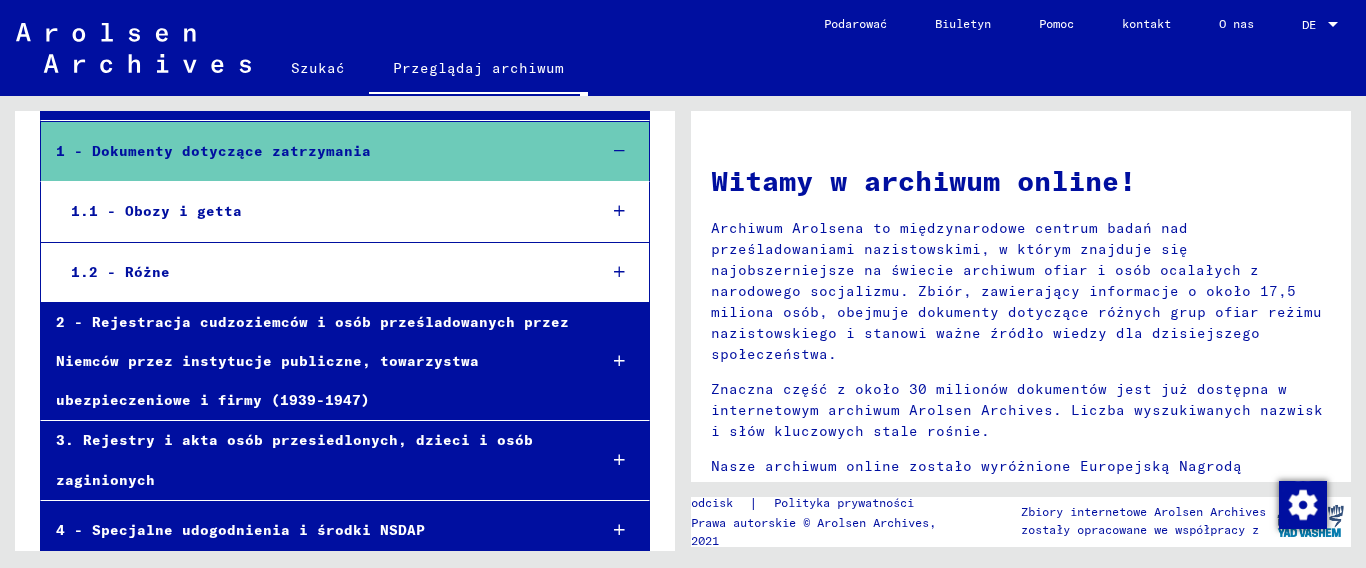 click at bounding box center [619, 272] 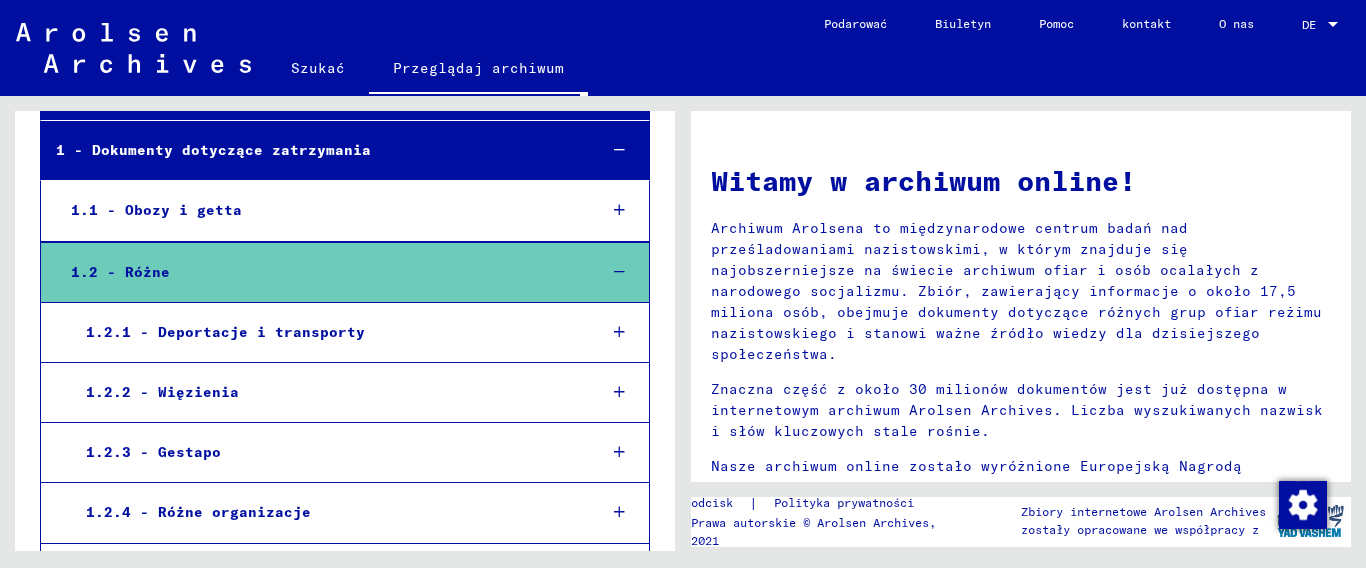 click at bounding box center [619, 332] 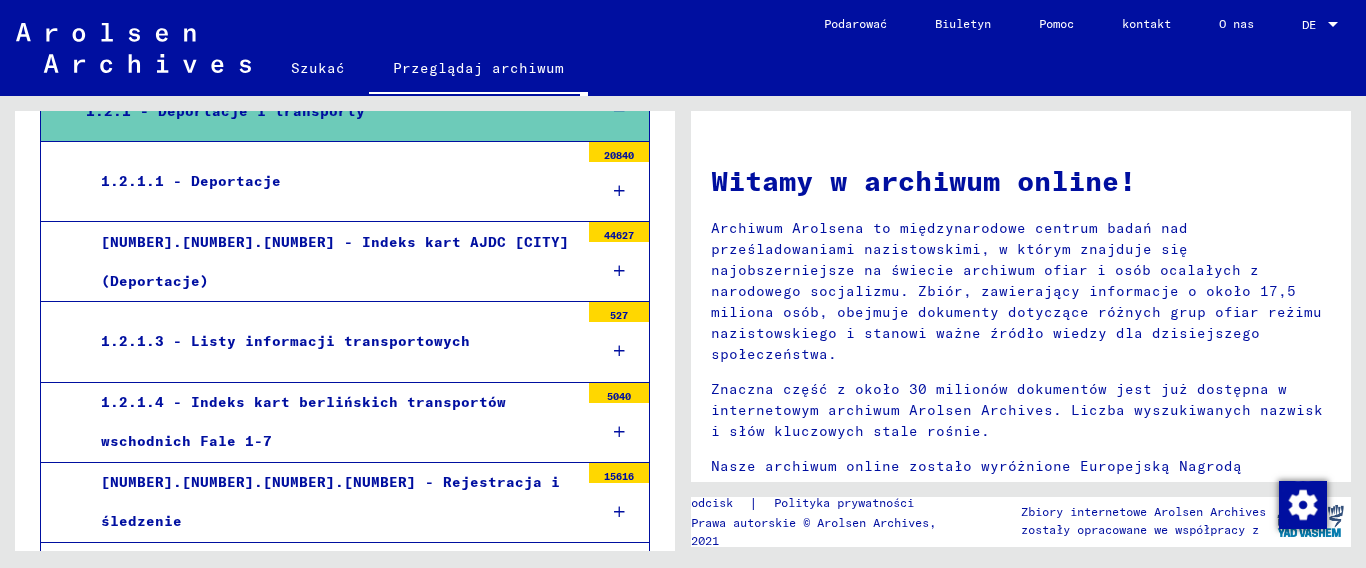 scroll, scrollTop: 400, scrollLeft: 0, axis: vertical 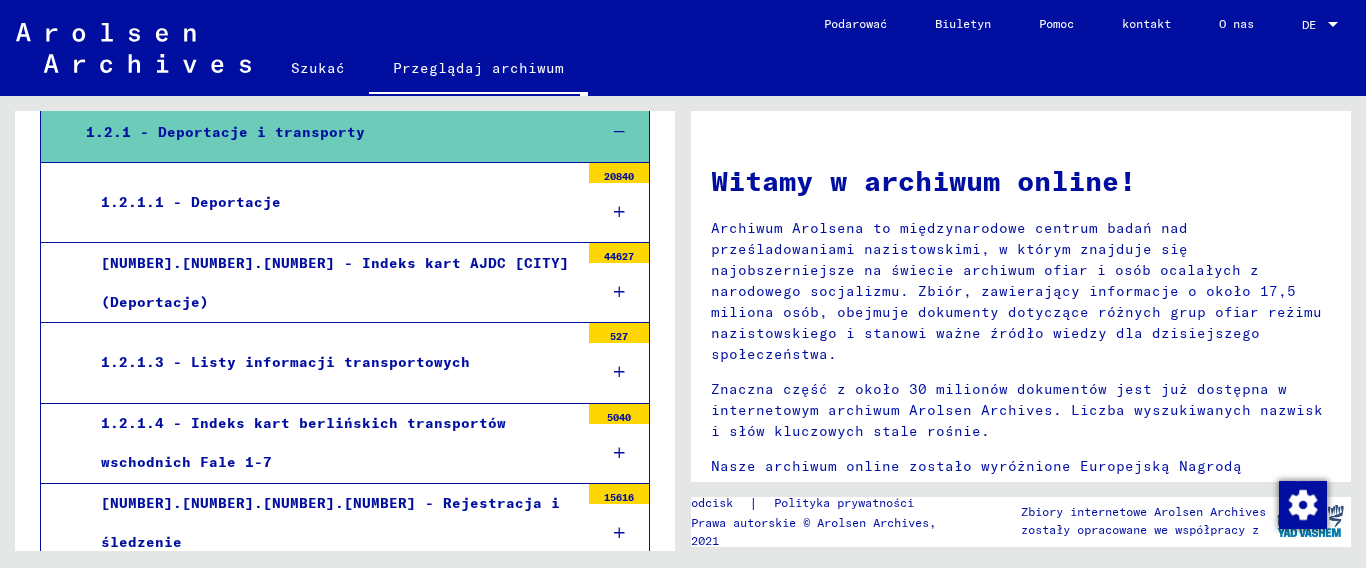 click at bounding box center (619, 212) 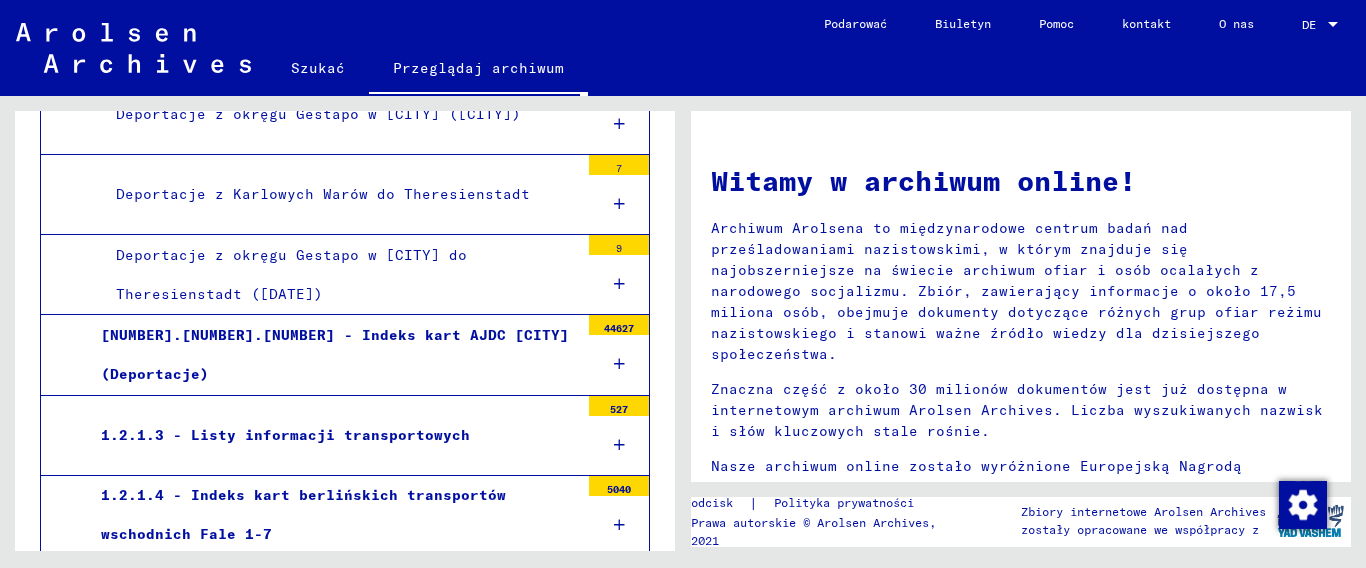 scroll, scrollTop: 2099, scrollLeft: 0, axis: vertical 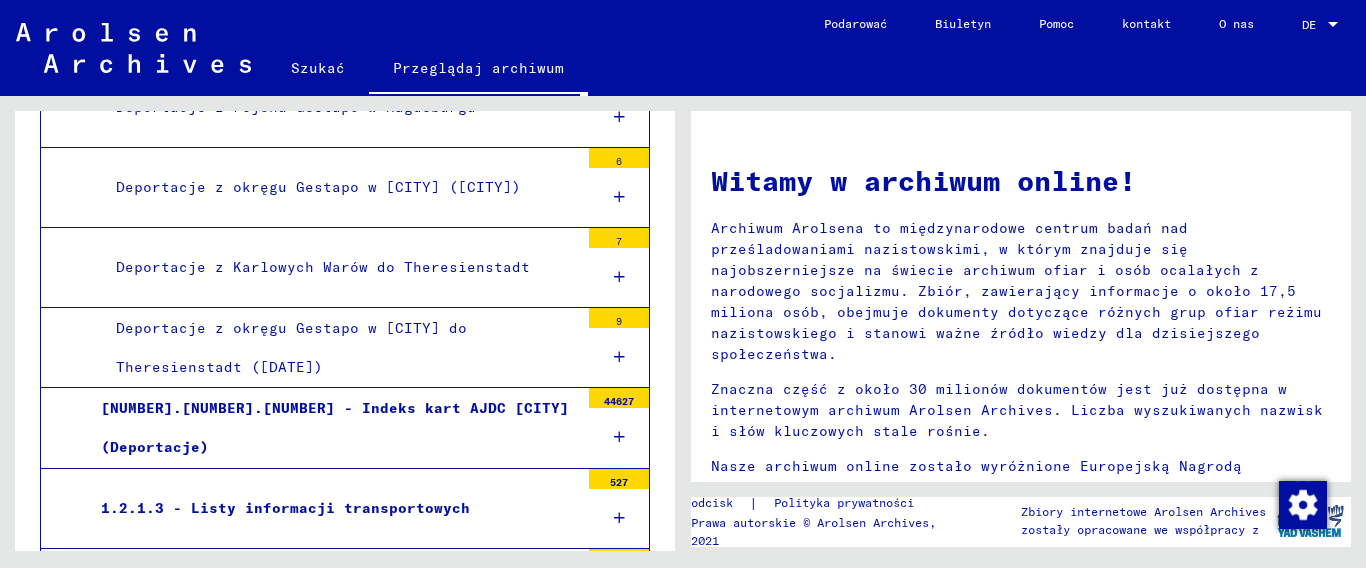 click at bounding box center [619, 357] 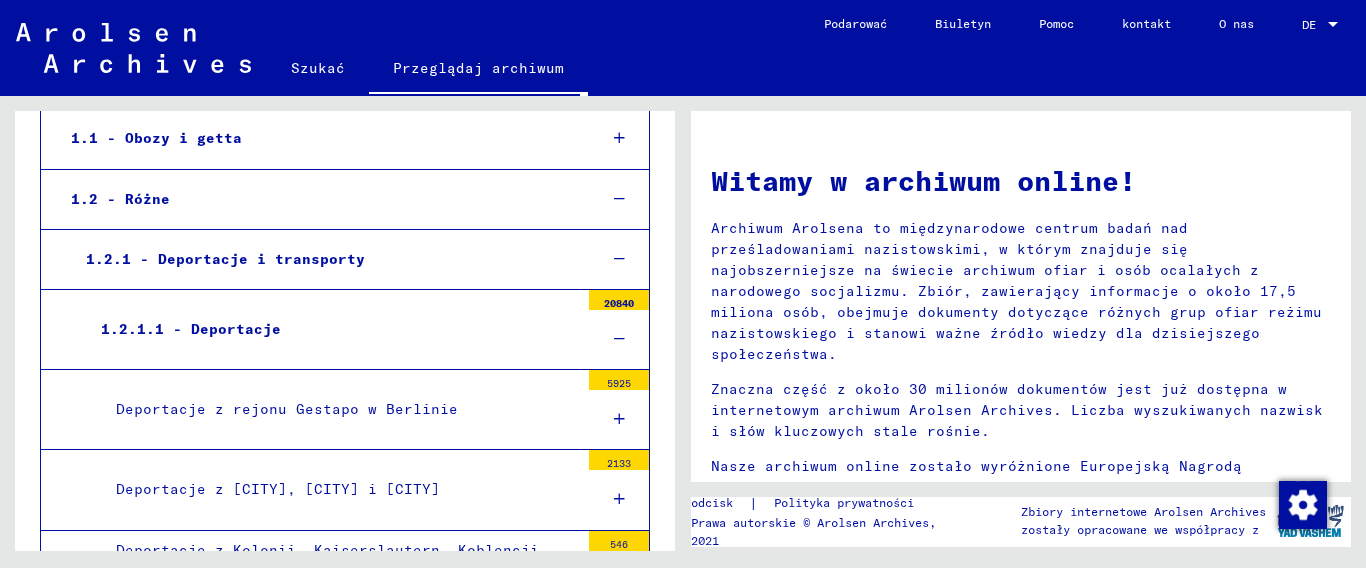 scroll, scrollTop: 298, scrollLeft: 0, axis: vertical 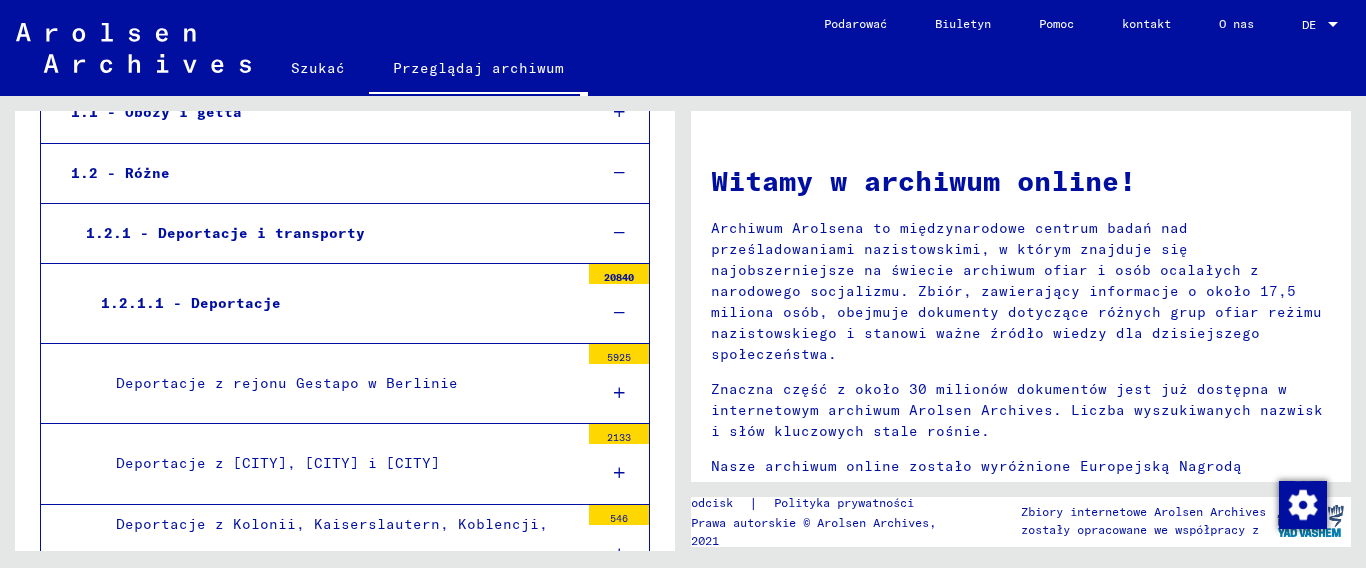 click at bounding box center (619, 313) 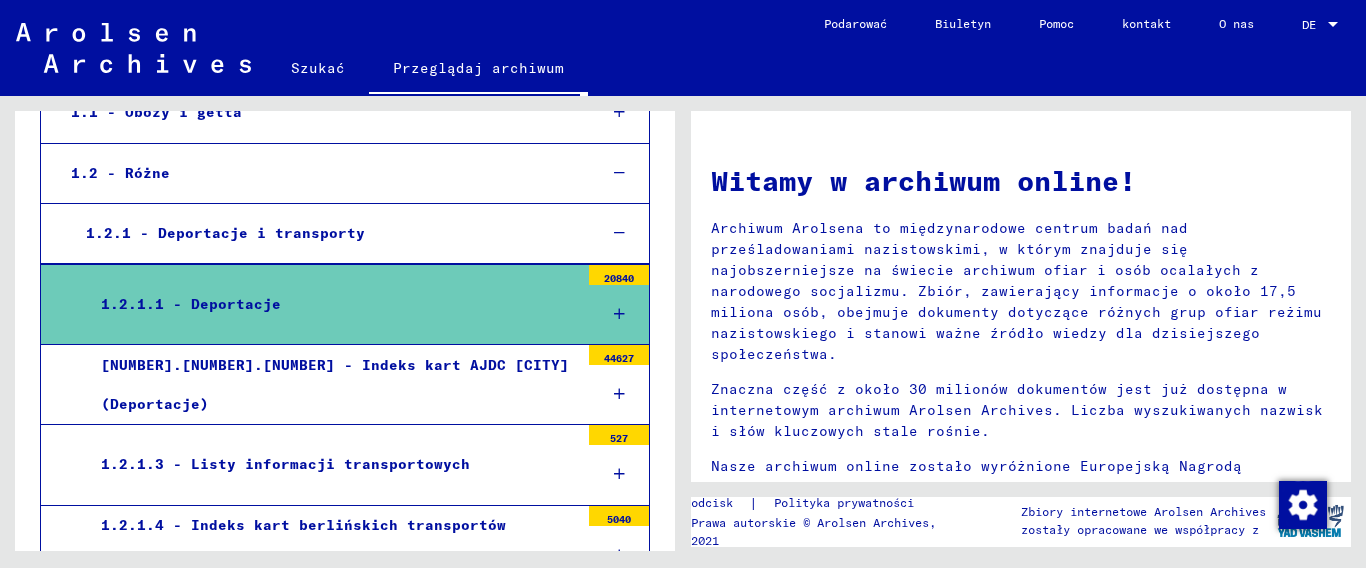 click at bounding box center [619, 474] 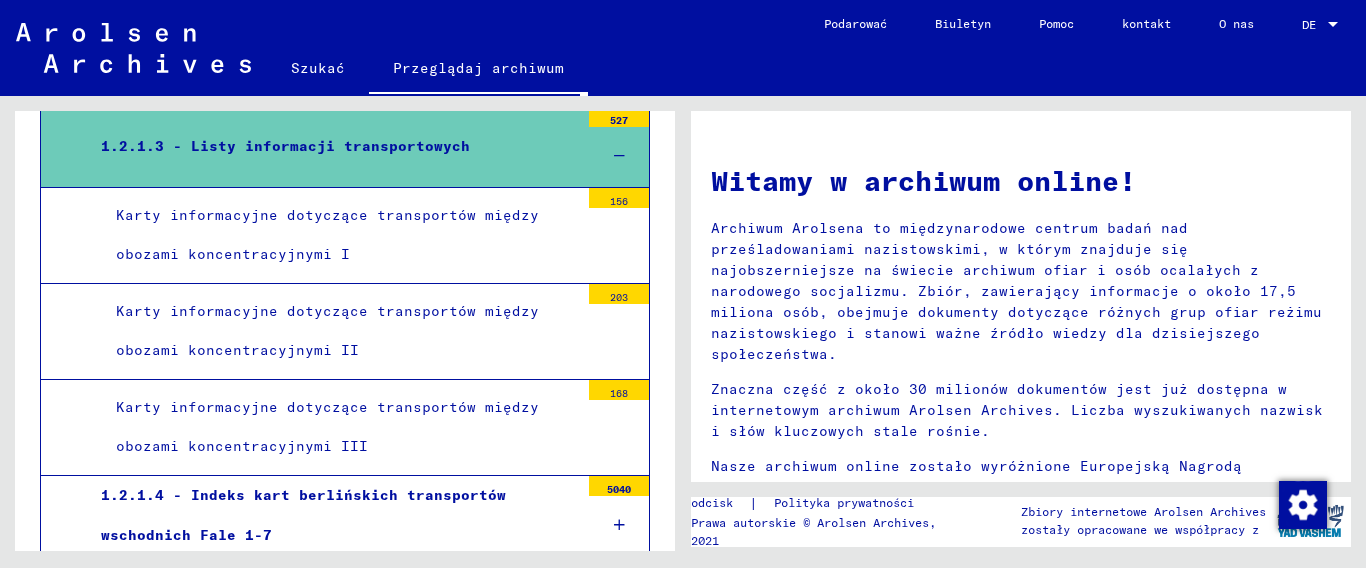 scroll, scrollTop: 698, scrollLeft: 0, axis: vertical 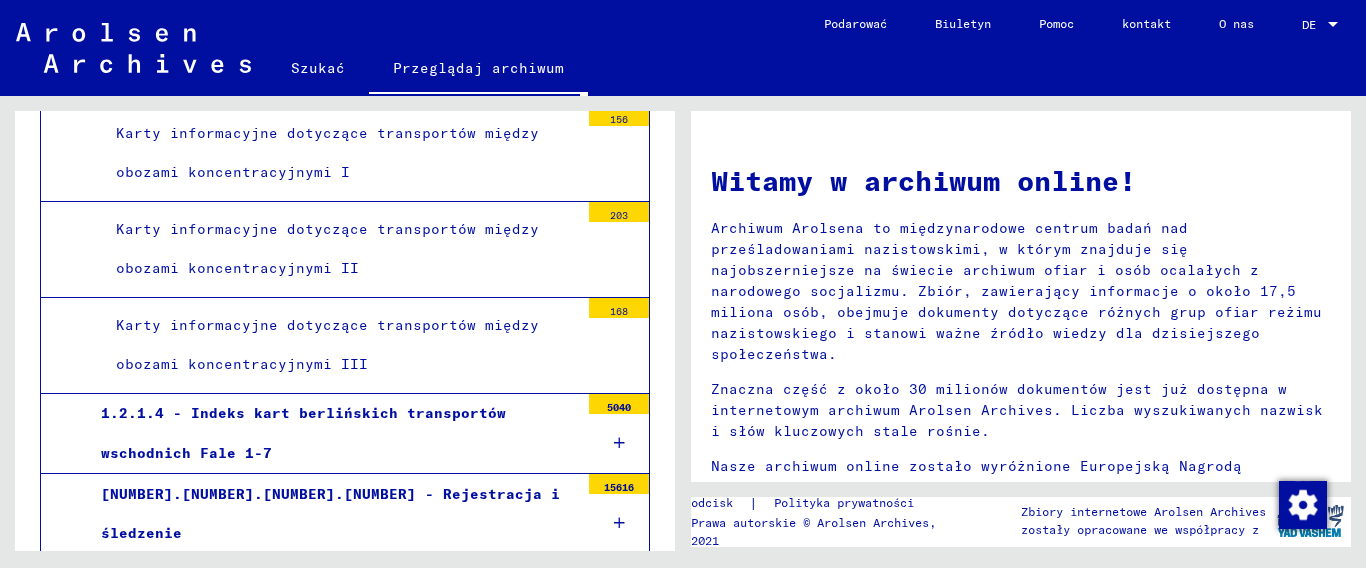 click on "Karty informacyjne dotyczące transportów między obozami koncentracyjnymi III" at bounding box center [327, 344] 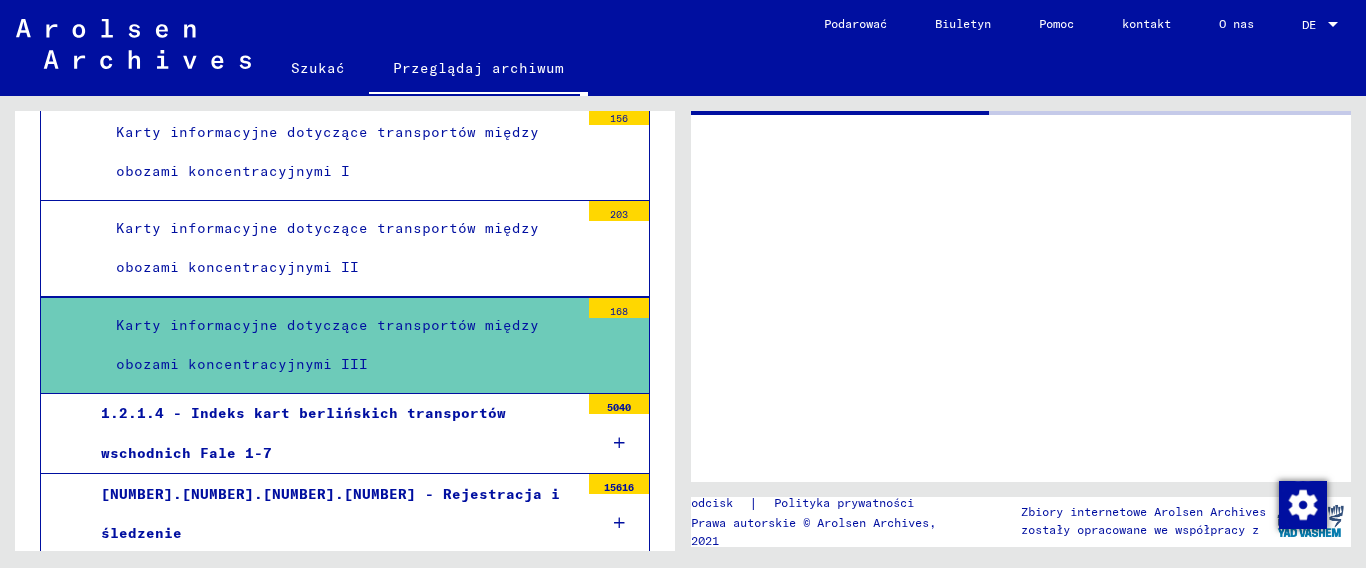 scroll, scrollTop: 697, scrollLeft: 0, axis: vertical 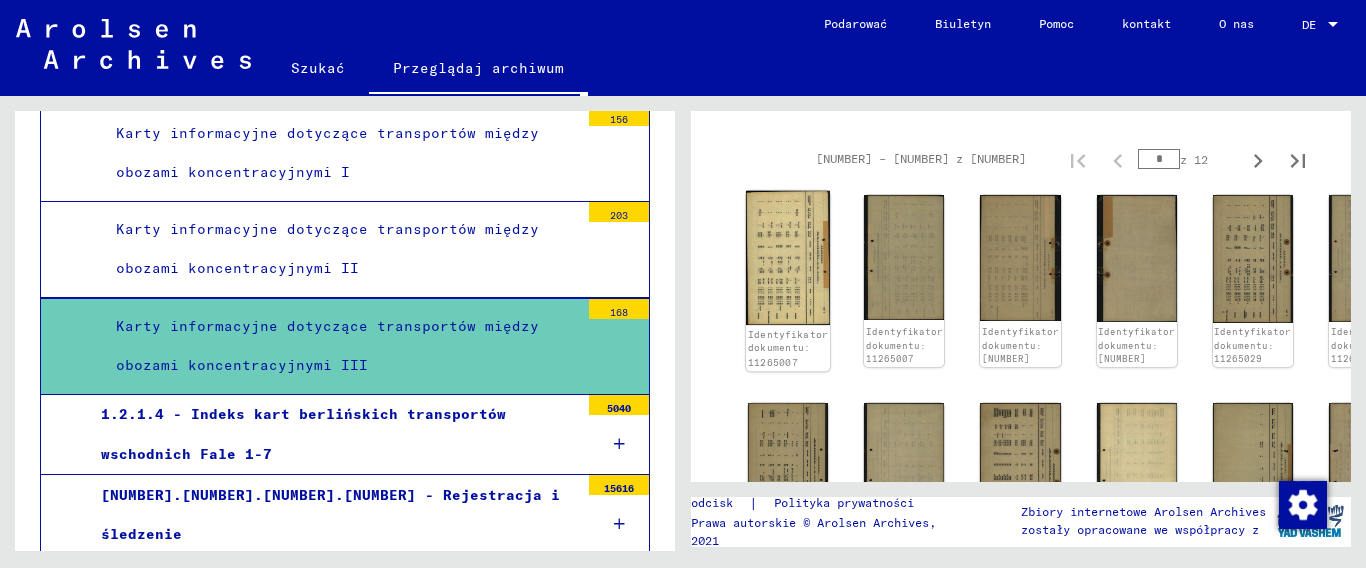 click 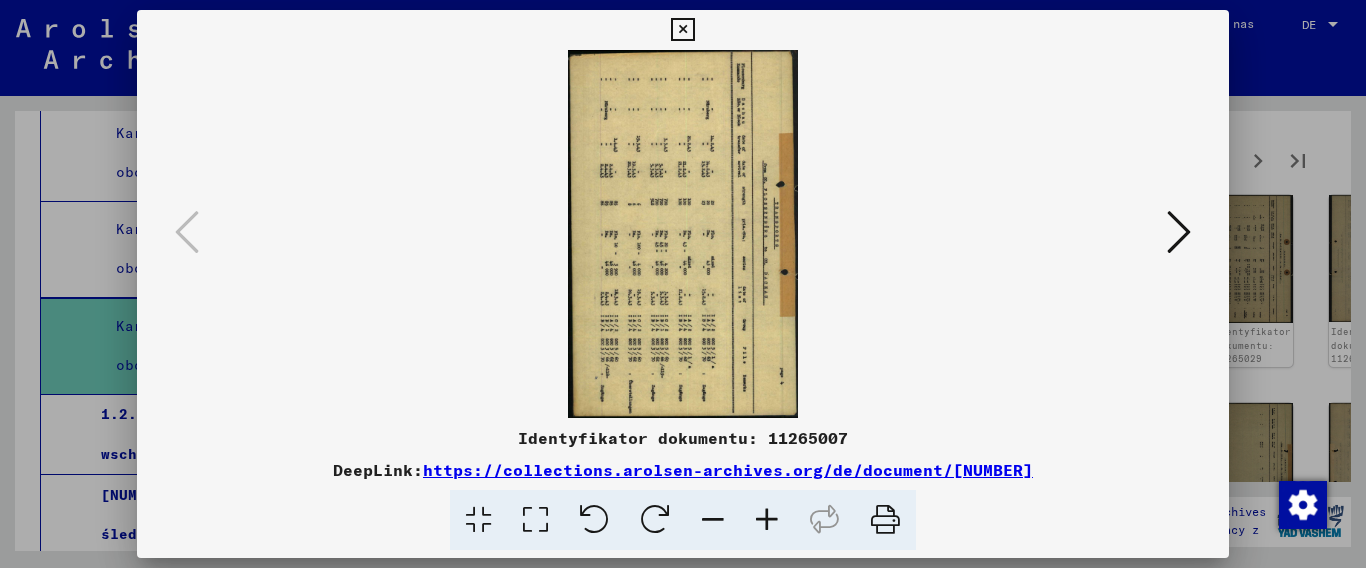click at bounding box center [1179, 232] 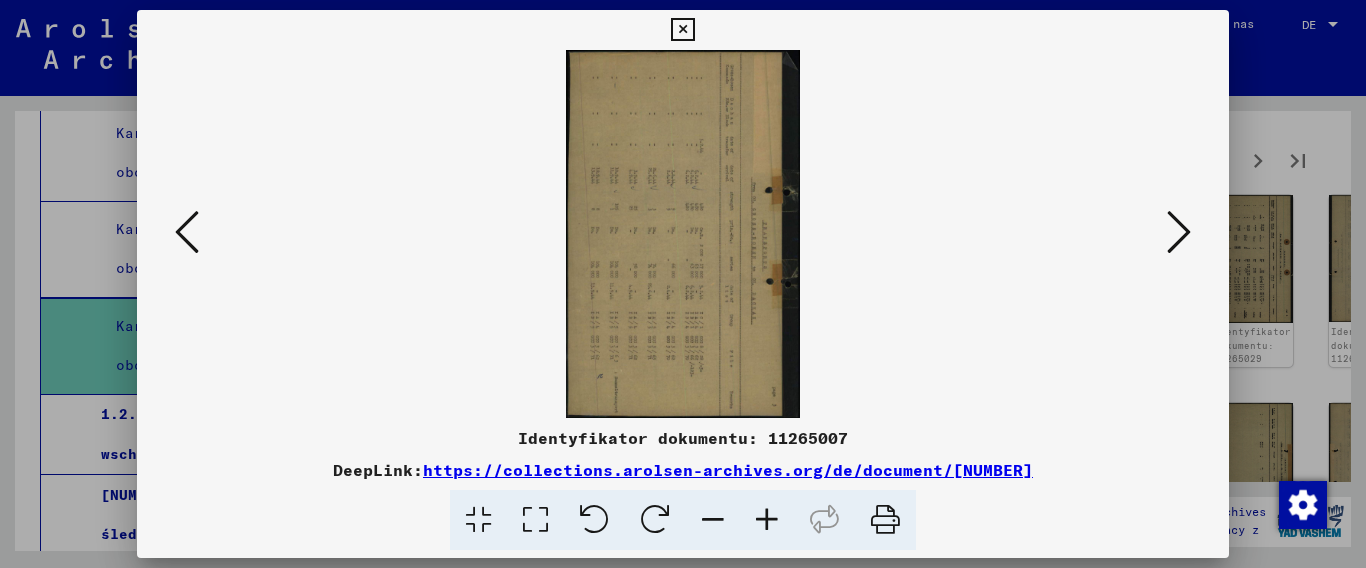 click at bounding box center [1179, 232] 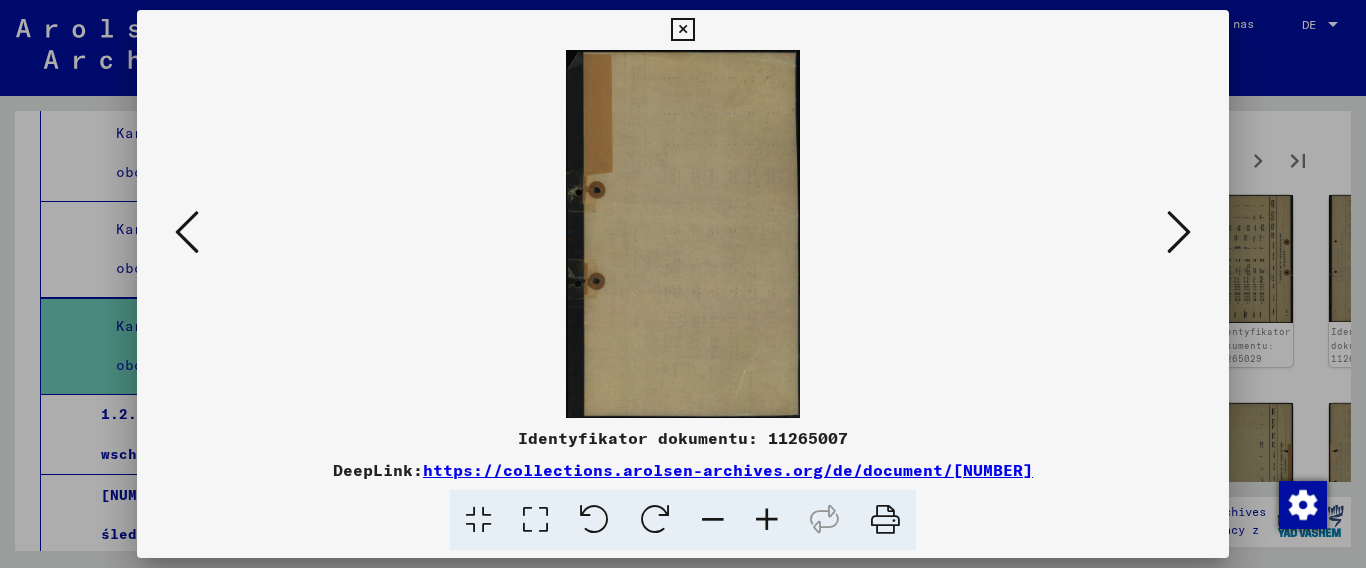drag, startPoint x: 1206, startPoint y: 21, endPoint x: 915, endPoint y: 430, distance: 501.95816 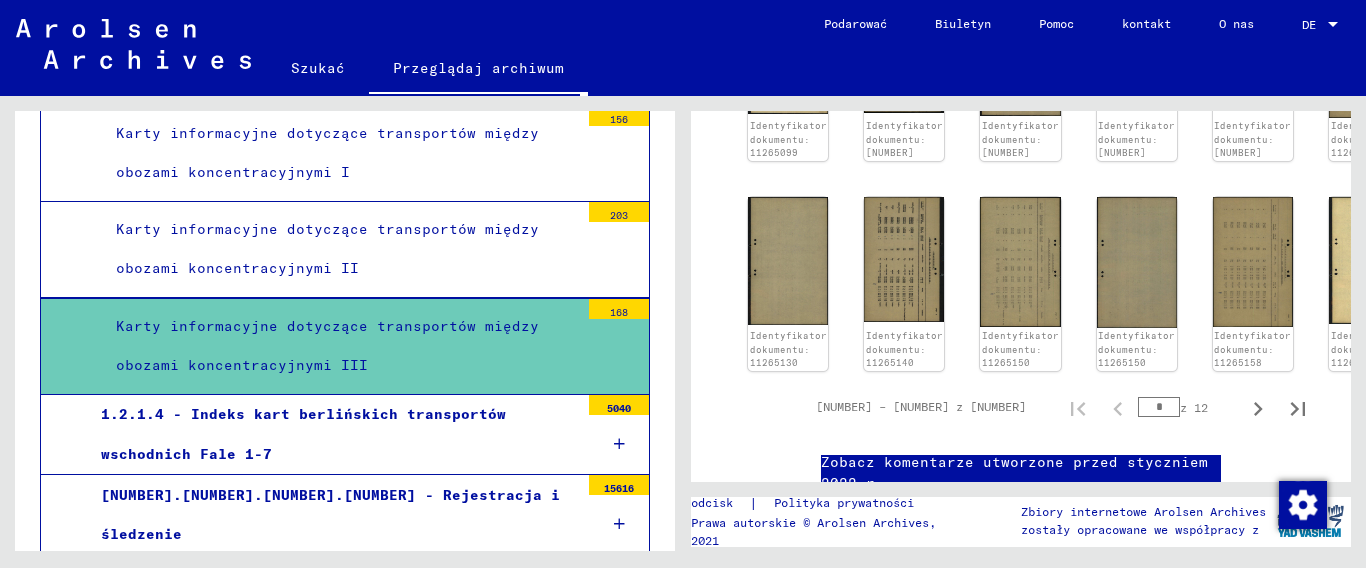 scroll, scrollTop: 1100, scrollLeft: 0, axis: vertical 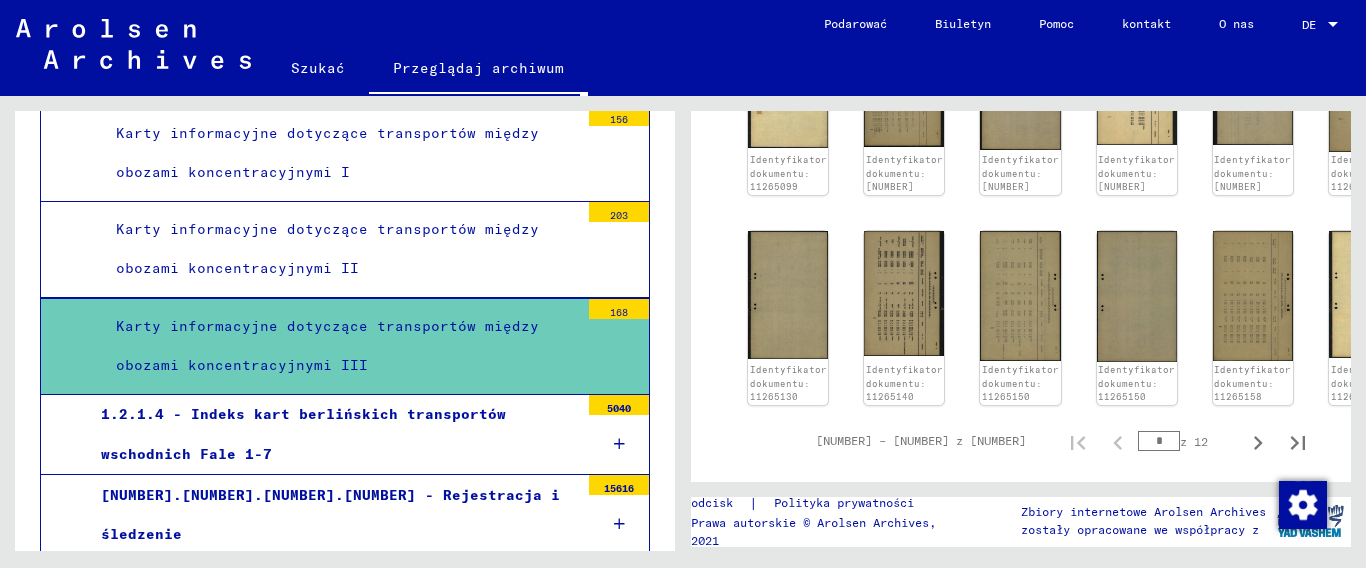 click on "Karty informacyjne dotyczące transportów między obozami koncentracyjnymi II" at bounding box center (327, 248) 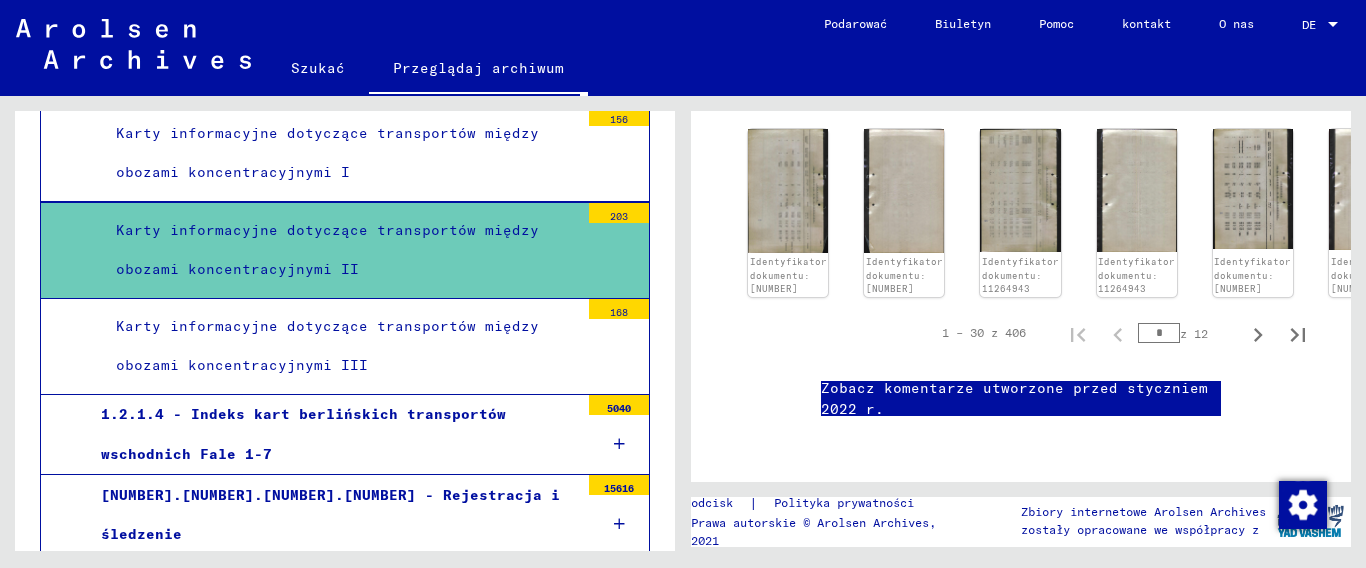 scroll, scrollTop: 1853, scrollLeft: 0, axis: vertical 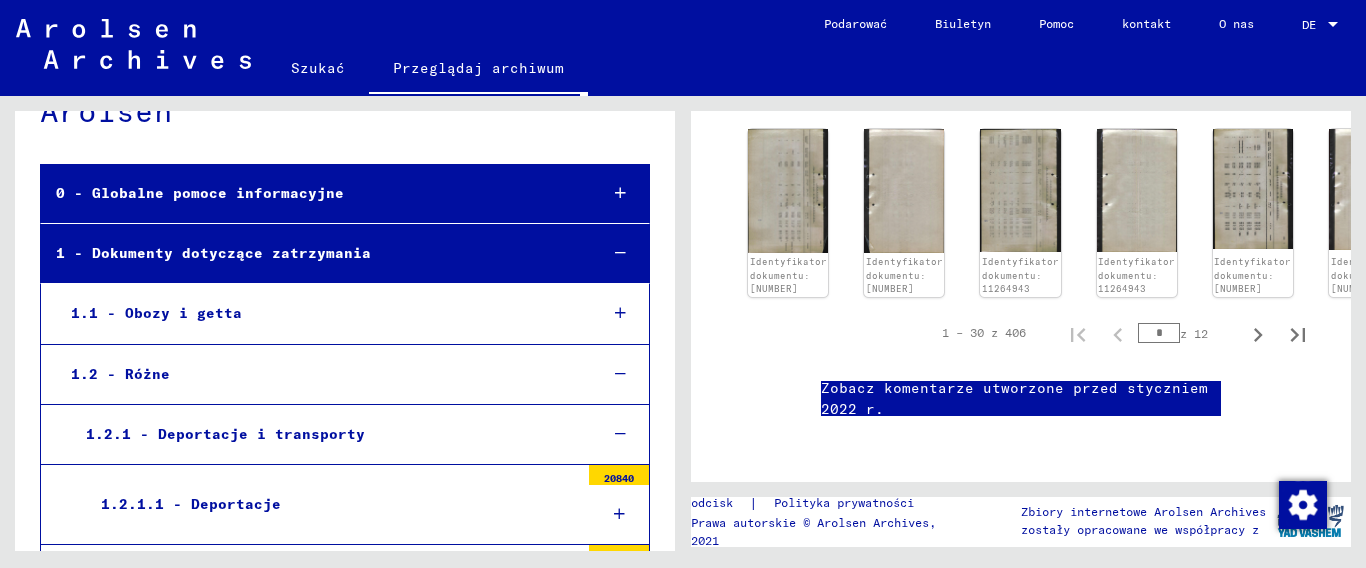click at bounding box center [620, 193] 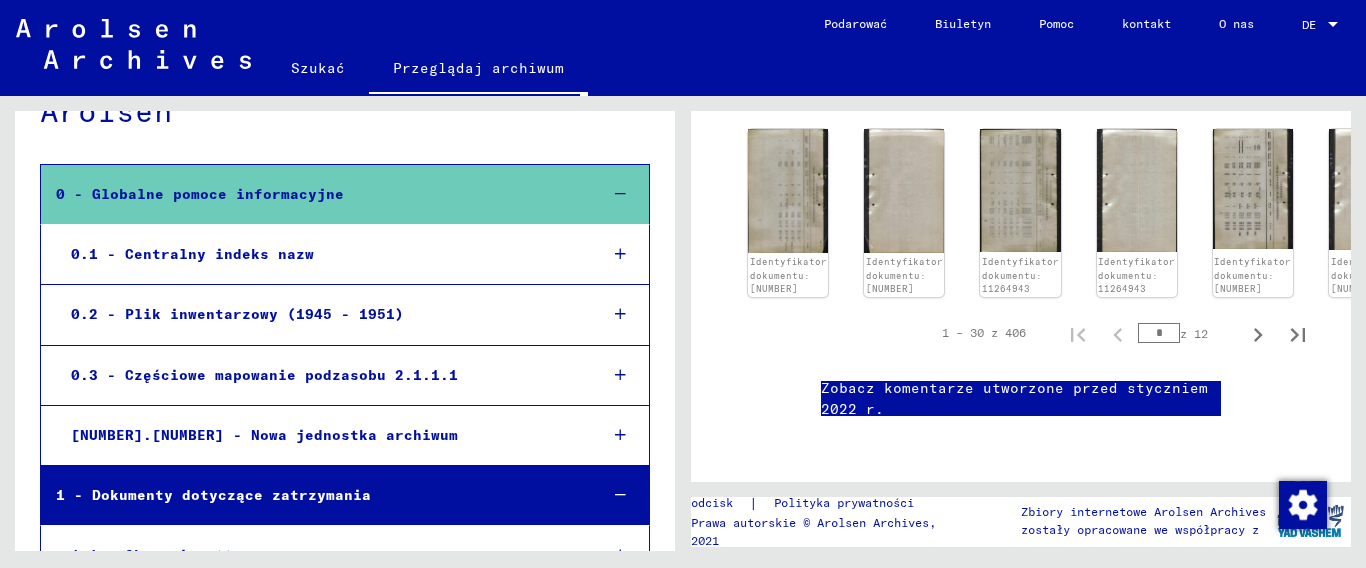 click at bounding box center [620, 254] 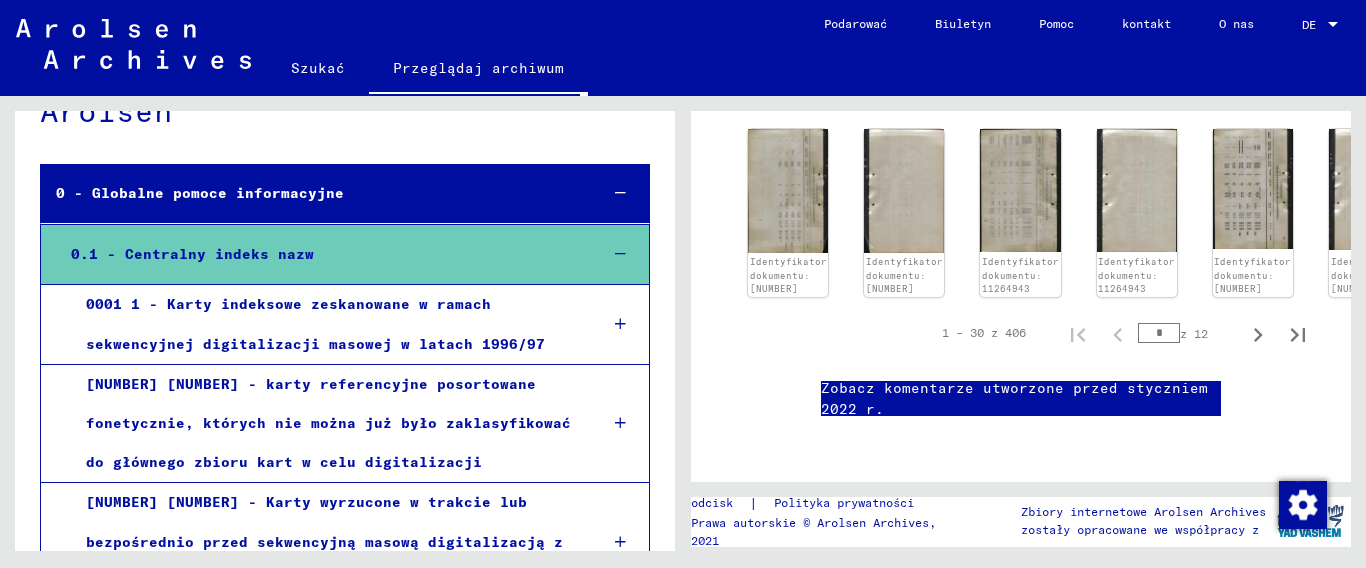 click at bounding box center (620, 423) 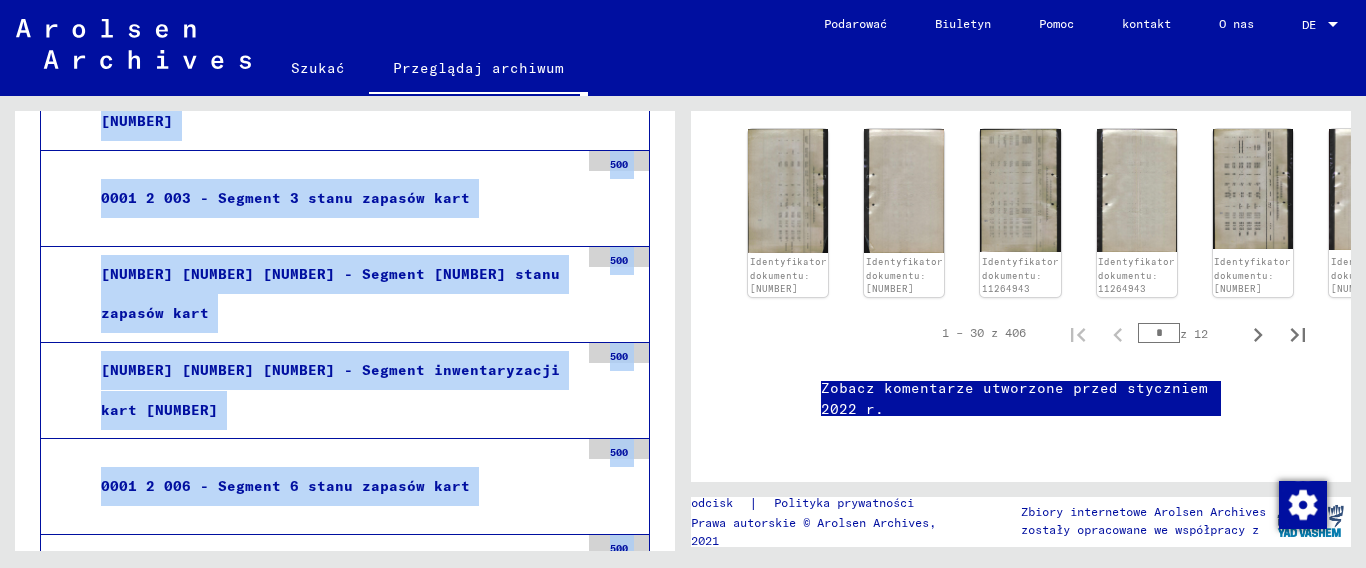 scroll, scrollTop: 697, scrollLeft: 0, axis: vertical 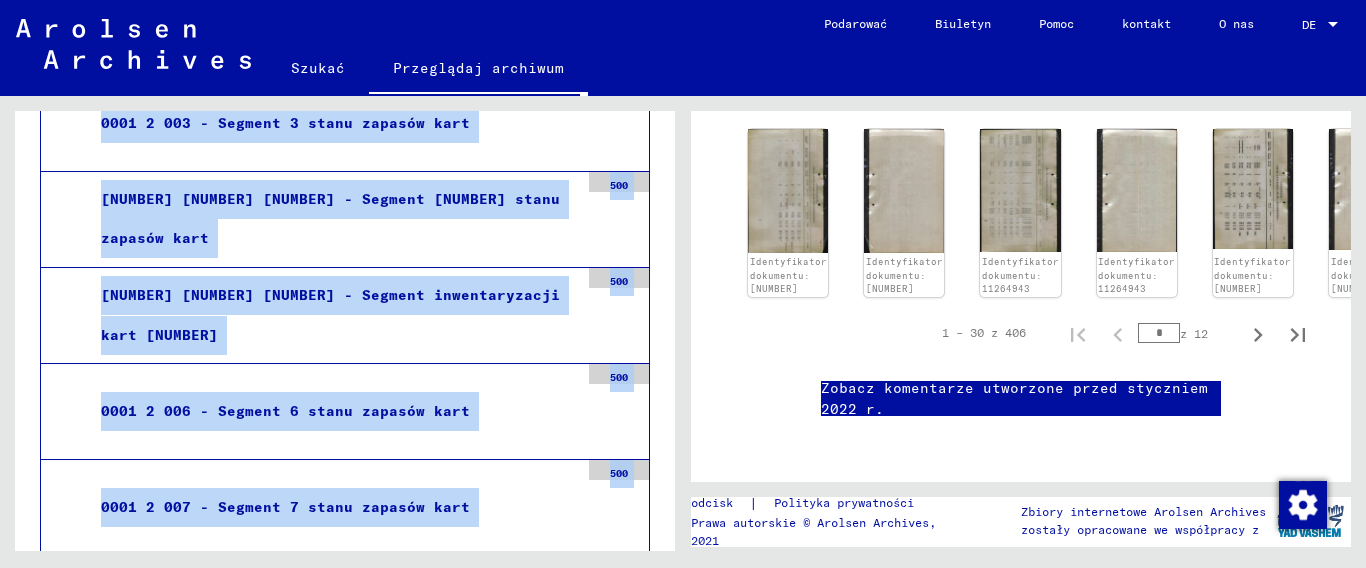 click on "0001 2 007 - Segment 7 stanu zapasów kart" at bounding box center [285, 507] 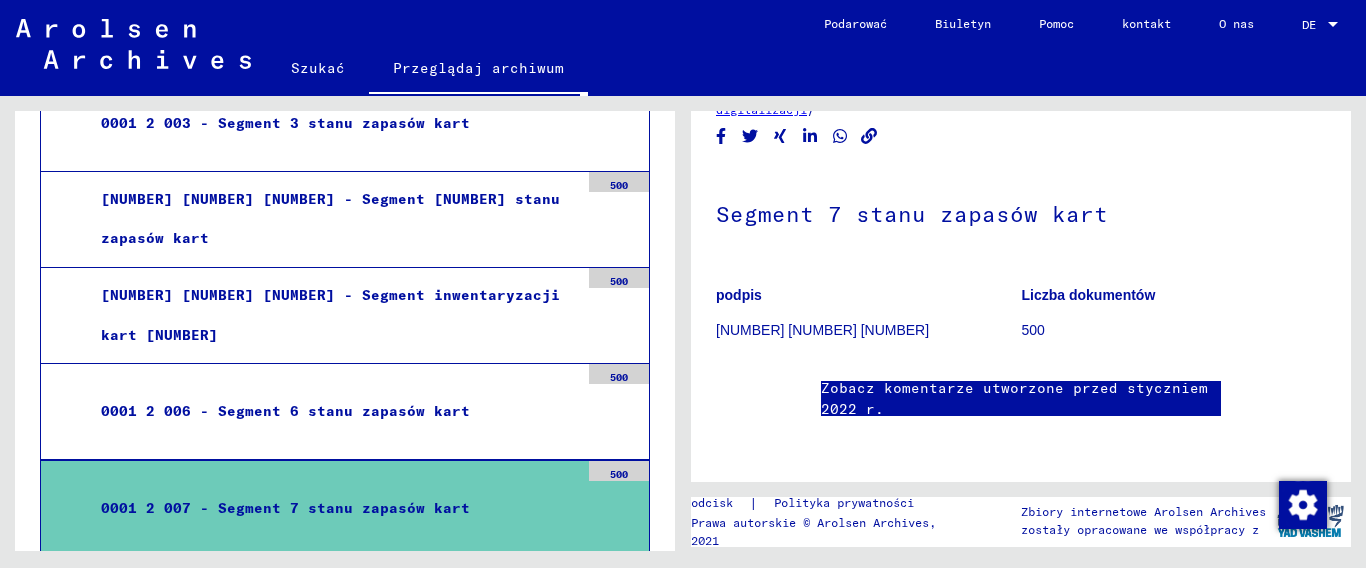 scroll, scrollTop: 400, scrollLeft: 0, axis: vertical 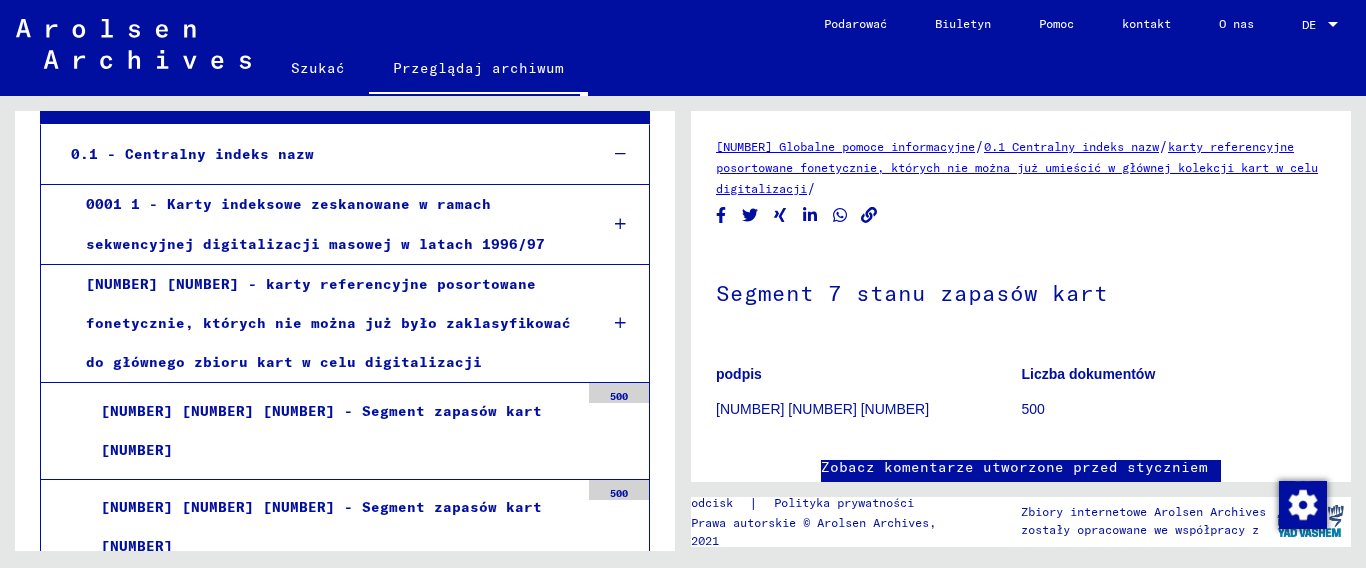 click at bounding box center [620, 323] 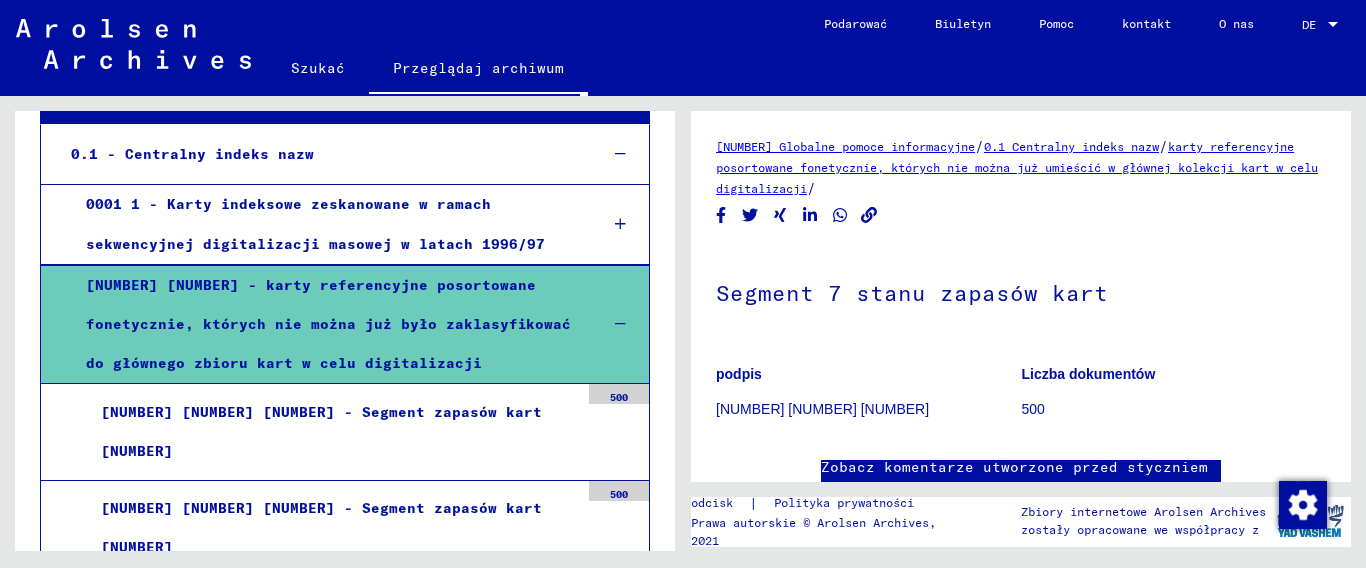 scroll, scrollTop: 182, scrollLeft: 0, axis: vertical 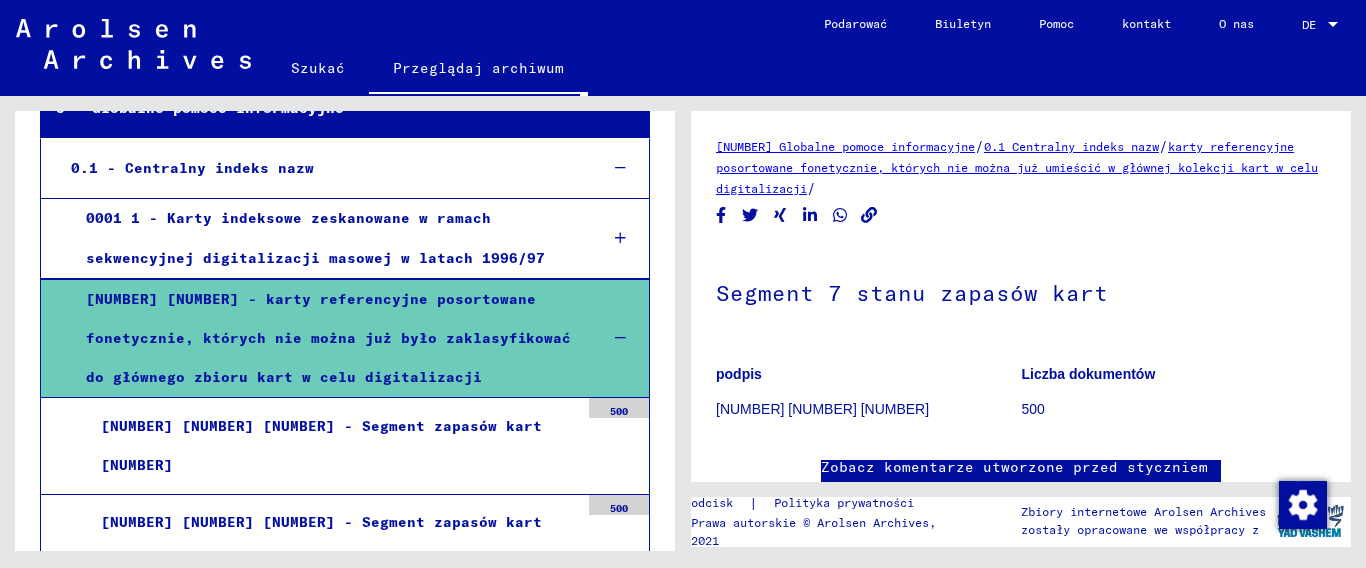 click on "0001 1 - Karty indeksowe zeskanowane w ramach sekwencyjnej digitalizacji masowej w latach 1996/97" at bounding box center (315, 237) 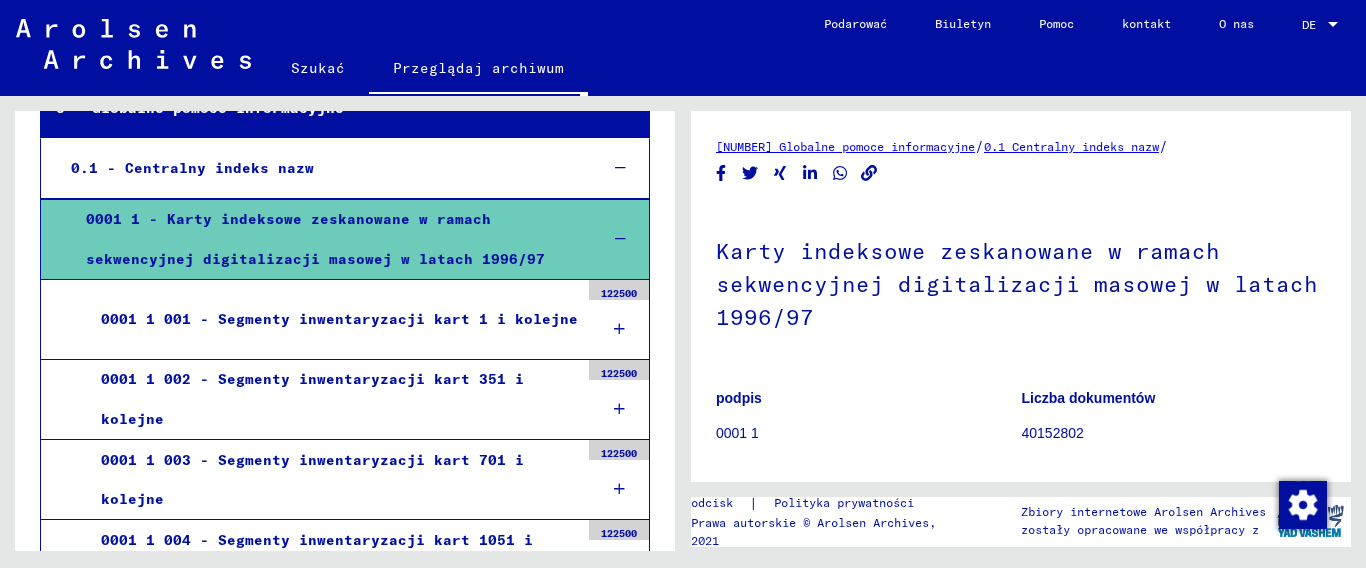 scroll, scrollTop: 300, scrollLeft: 0, axis: vertical 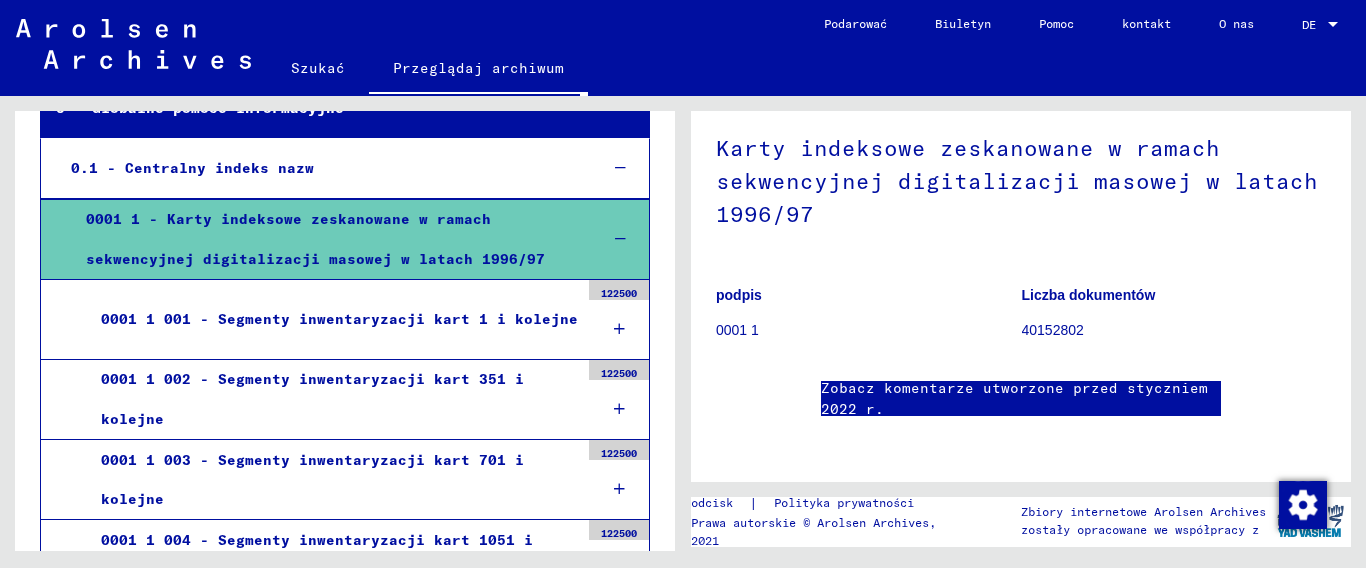 click on "0001 1 - Karty indeksowe zeskanowane w ramach sekwencyjnej digitalizacji masowej w latach 1996/97" at bounding box center (315, 238) 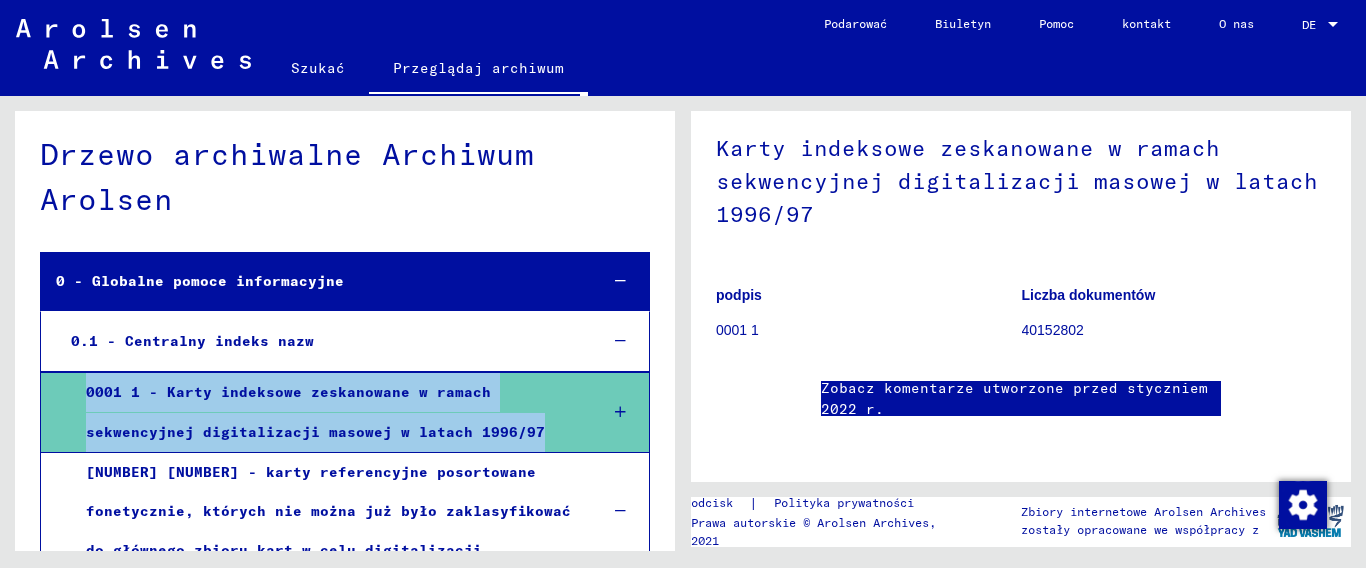 scroll, scrollTop: 0, scrollLeft: 0, axis: both 